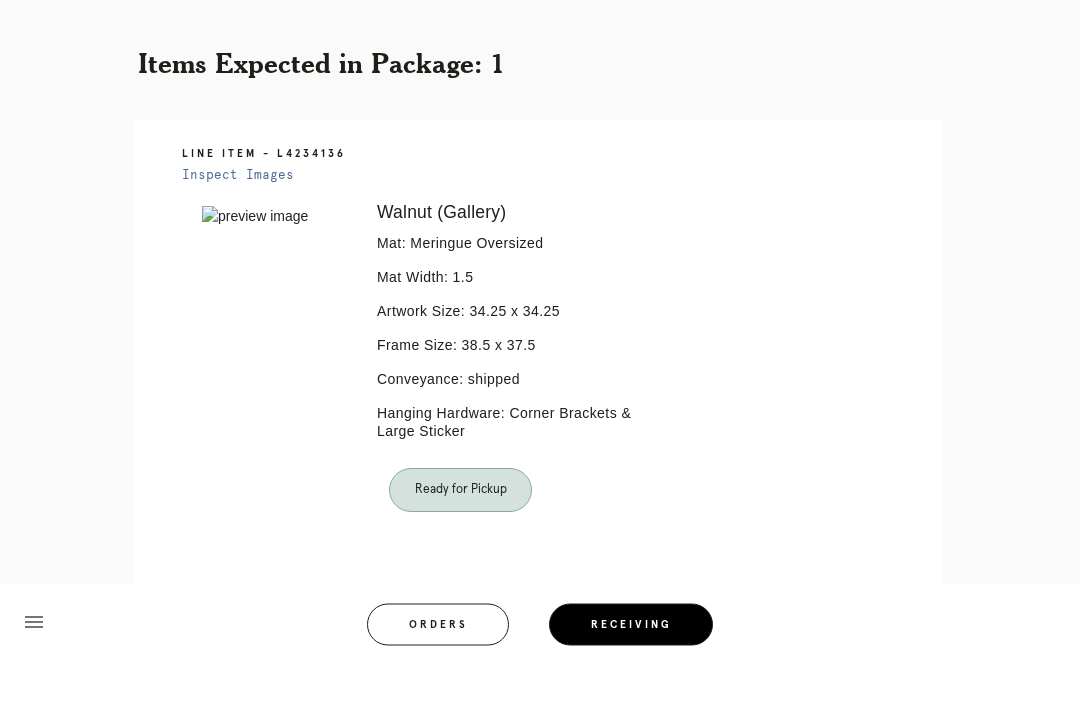 scroll, scrollTop: 322, scrollLeft: 0, axis: vertical 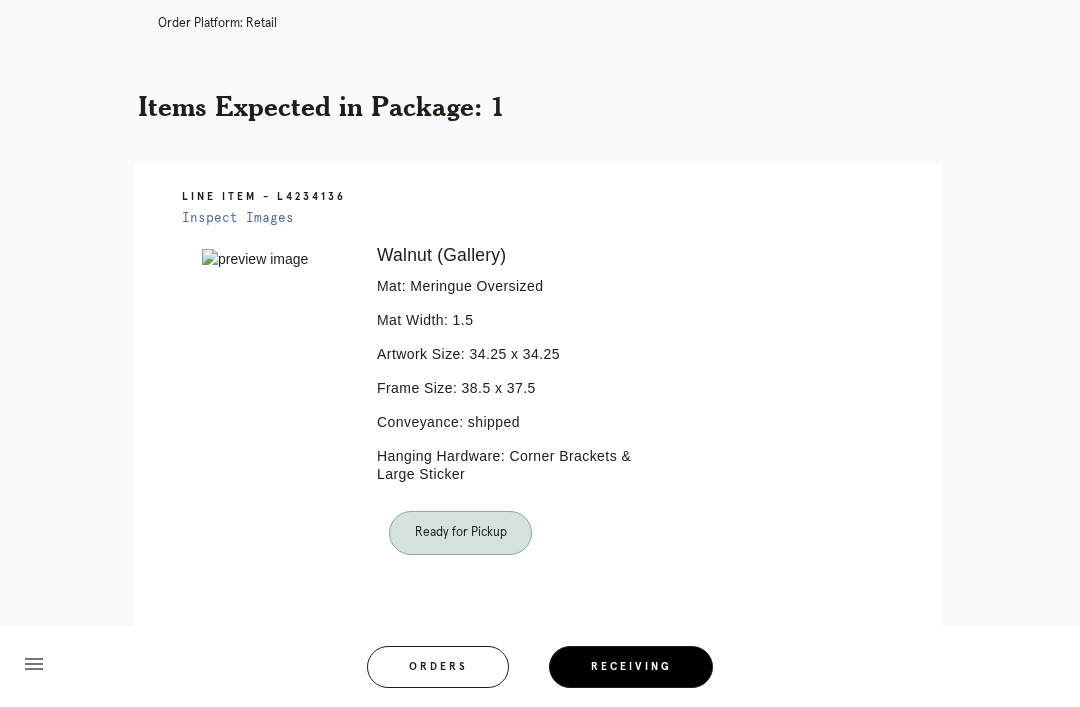 click on "Receiving" at bounding box center (631, 667) 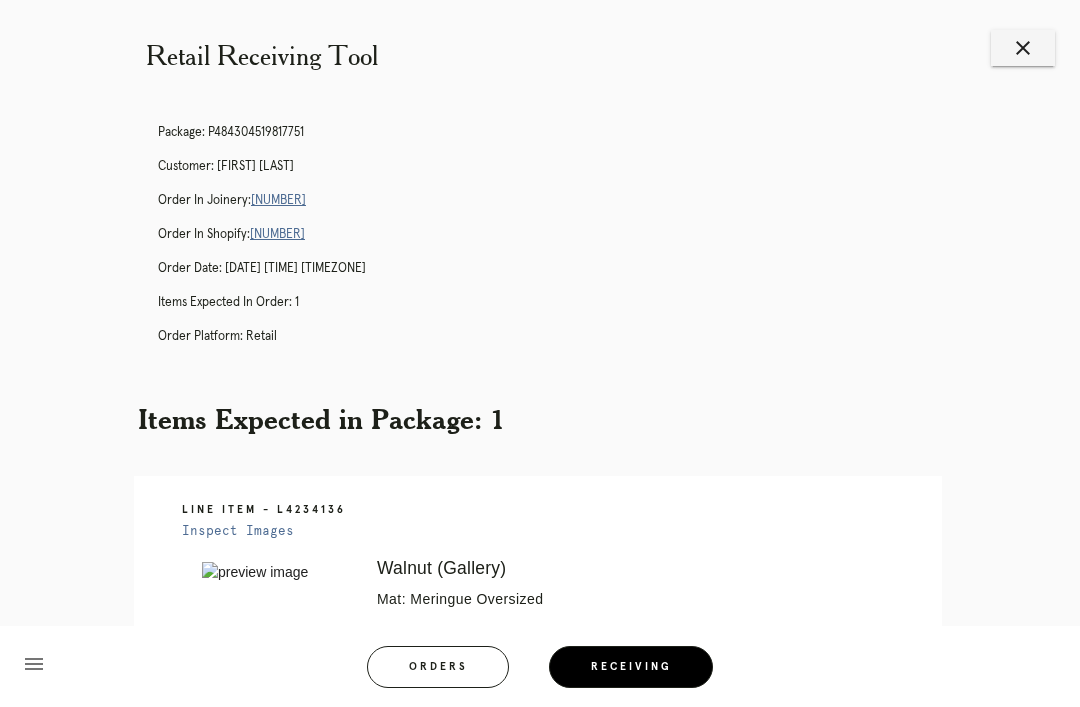 scroll, scrollTop: 0, scrollLeft: 0, axis: both 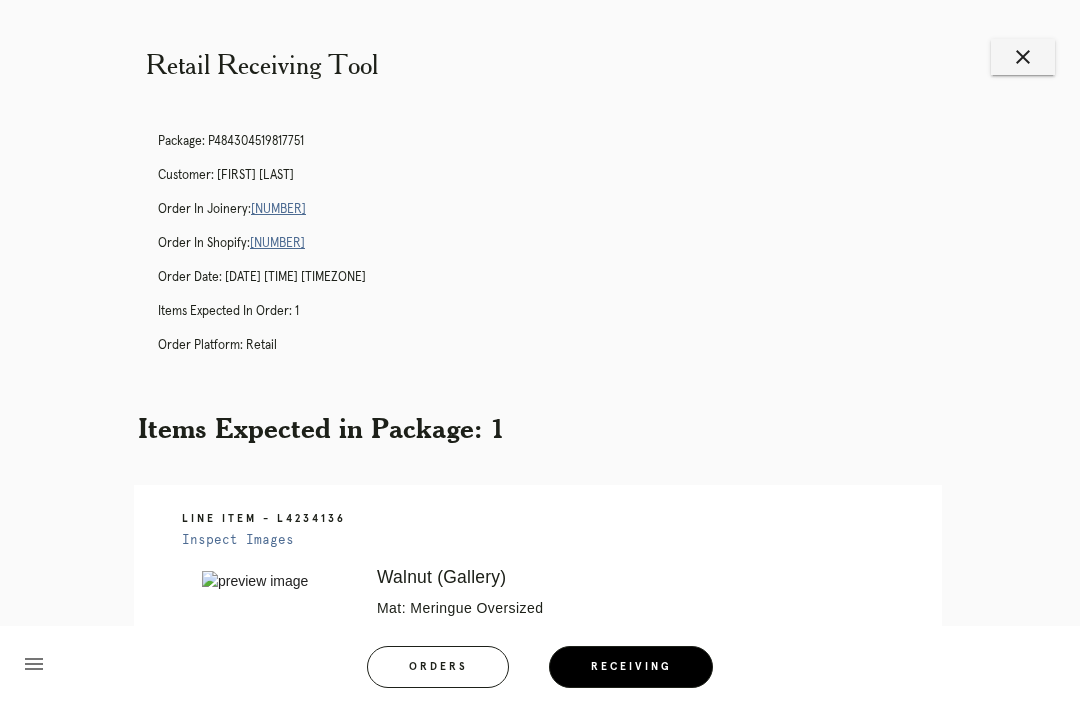 click on "close" at bounding box center (1023, 57) 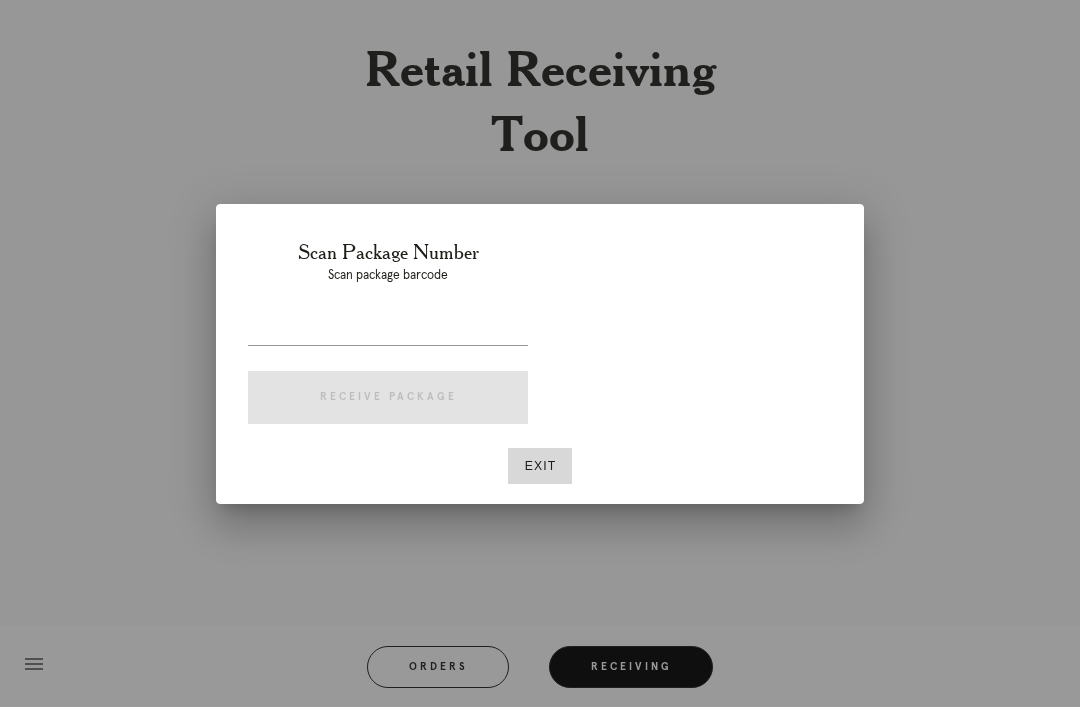 scroll, scrollTop: 0, scrollLeft: 0, axis: both 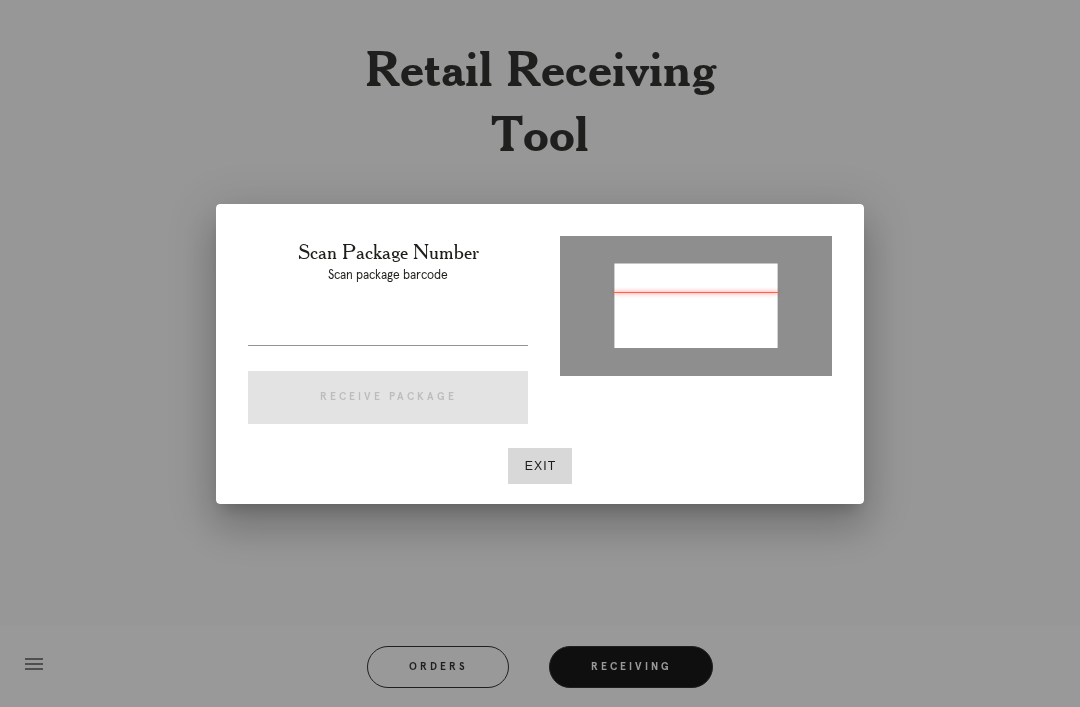 type on "P849138792663619" 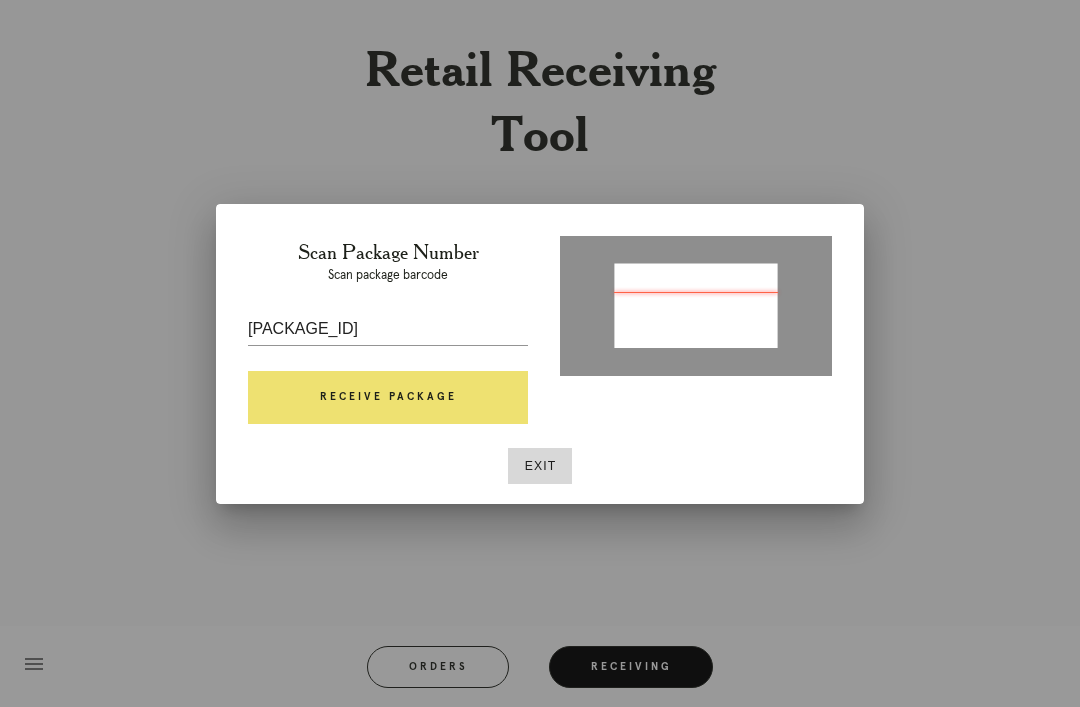 click on "Receive Package" at bounding box center (388, 398) 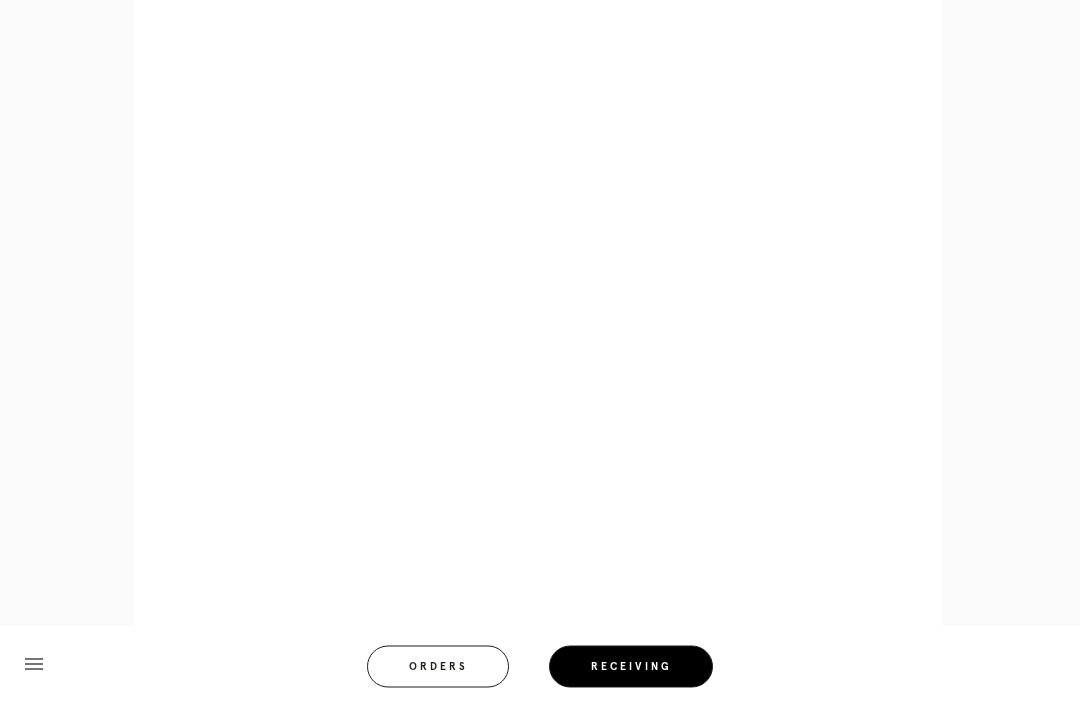 scroll, scrollTop: 858, scrollLeft: 0, axis: vertical 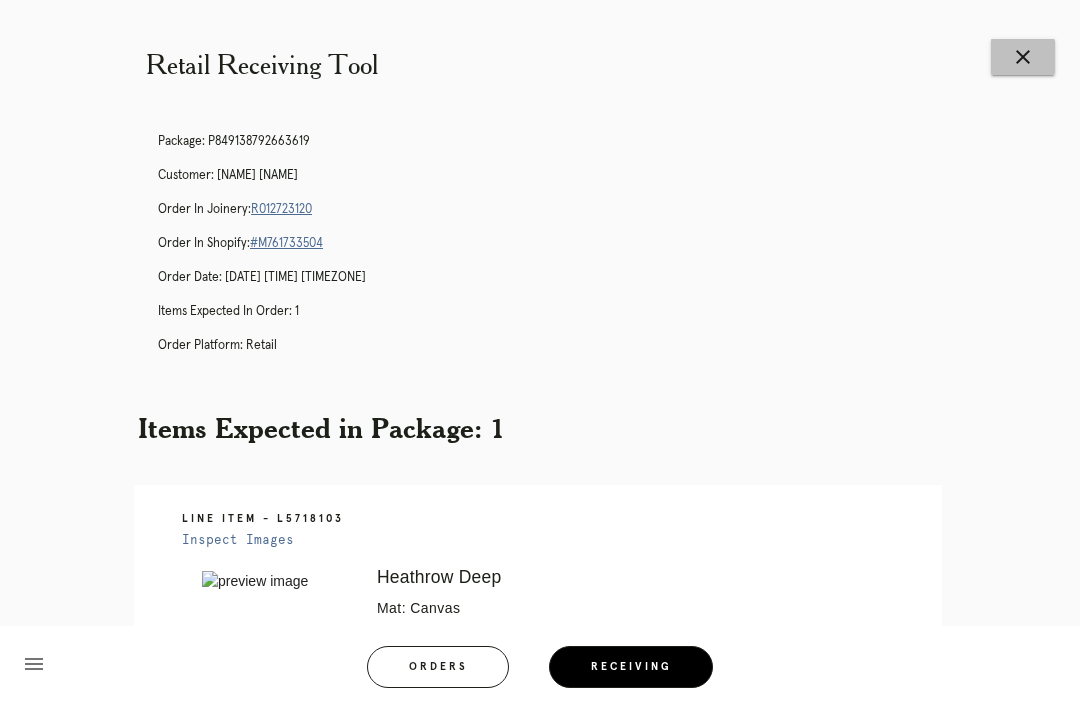 click on "close" at bounding box center [1023, 57] 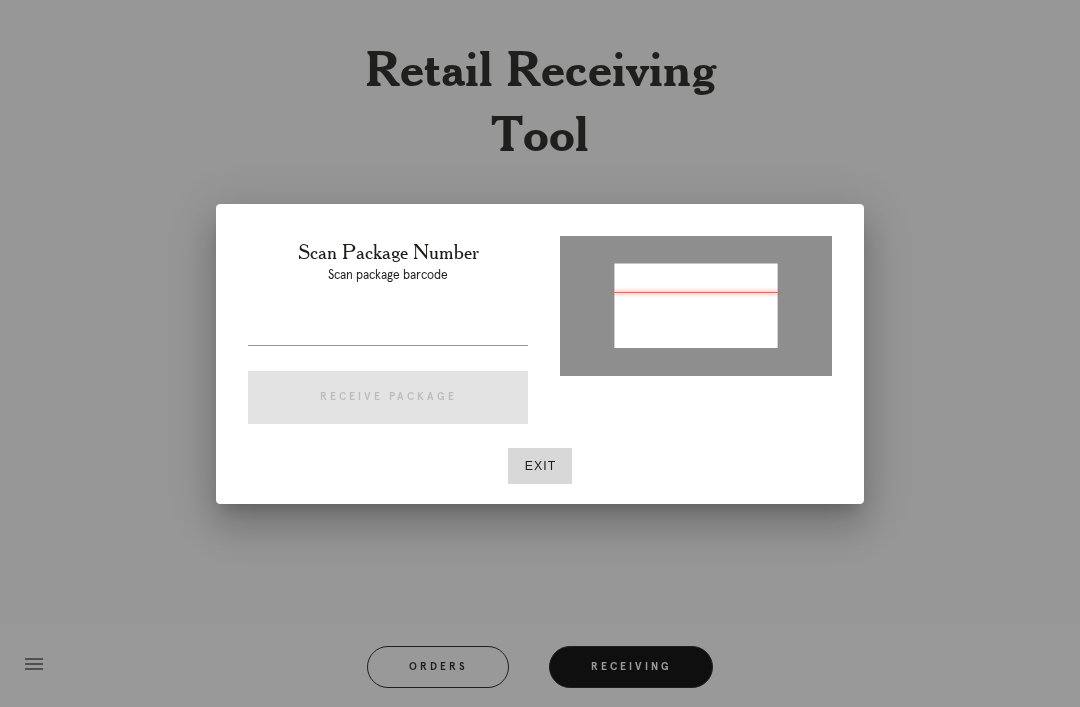 scroll, scrollTop: 0, scrollLeft: 0, axis: both 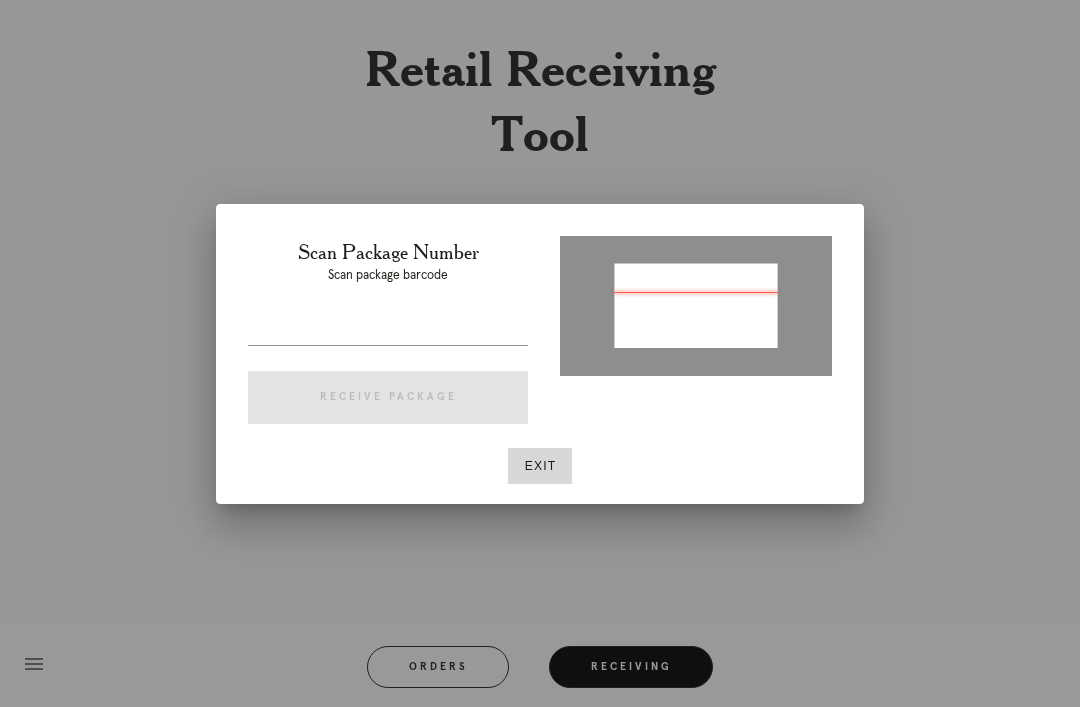 type on "P691603372480726" 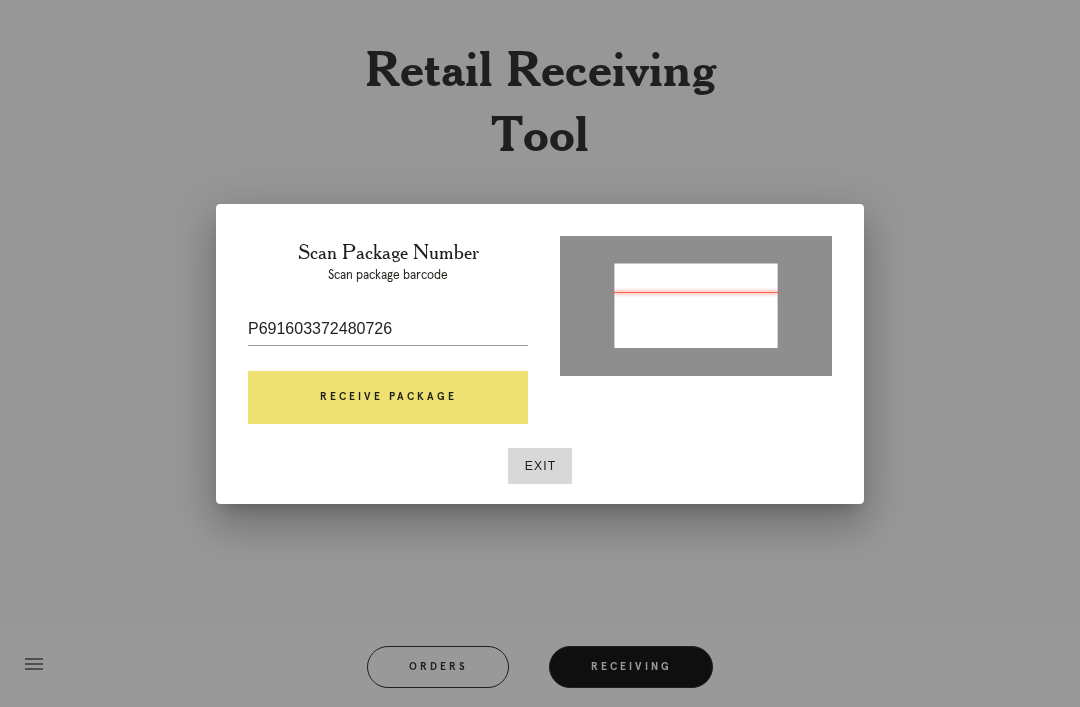 click on "Receive Package" at bounding box center (388, 398) 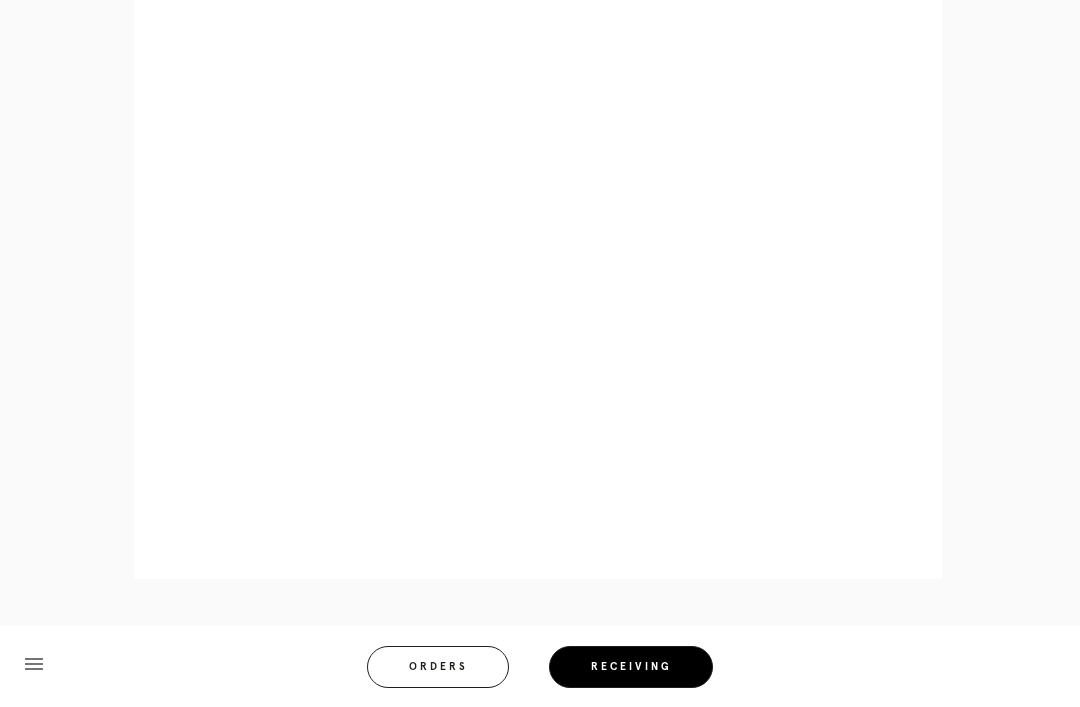 scroll, scrollTop: 858, scrollLeft: 0, axis: vertical 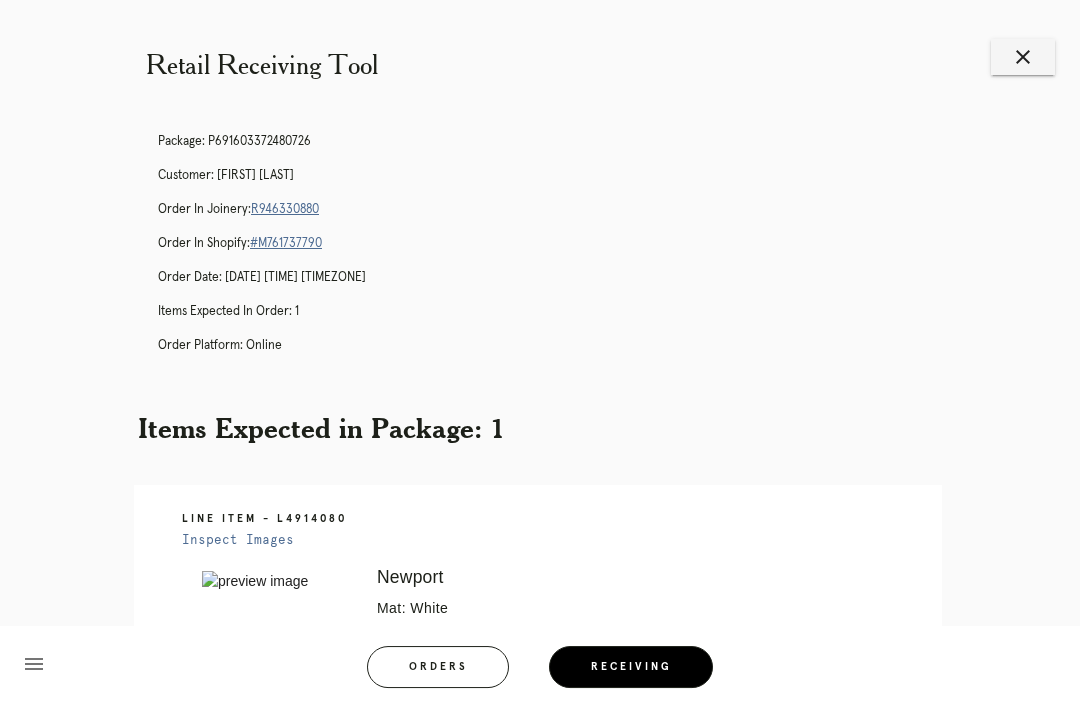 click on "close" at bounding box center (1023, 57) 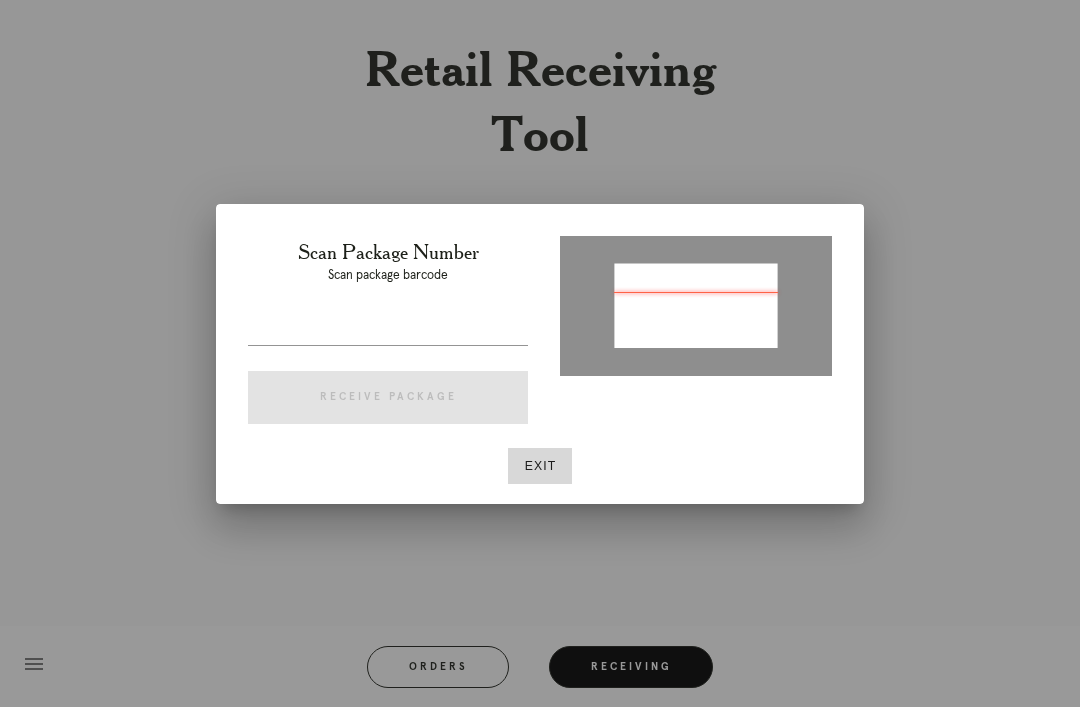 scroll, scrollTop: 64, scrollLeft: 0, axis: vertical 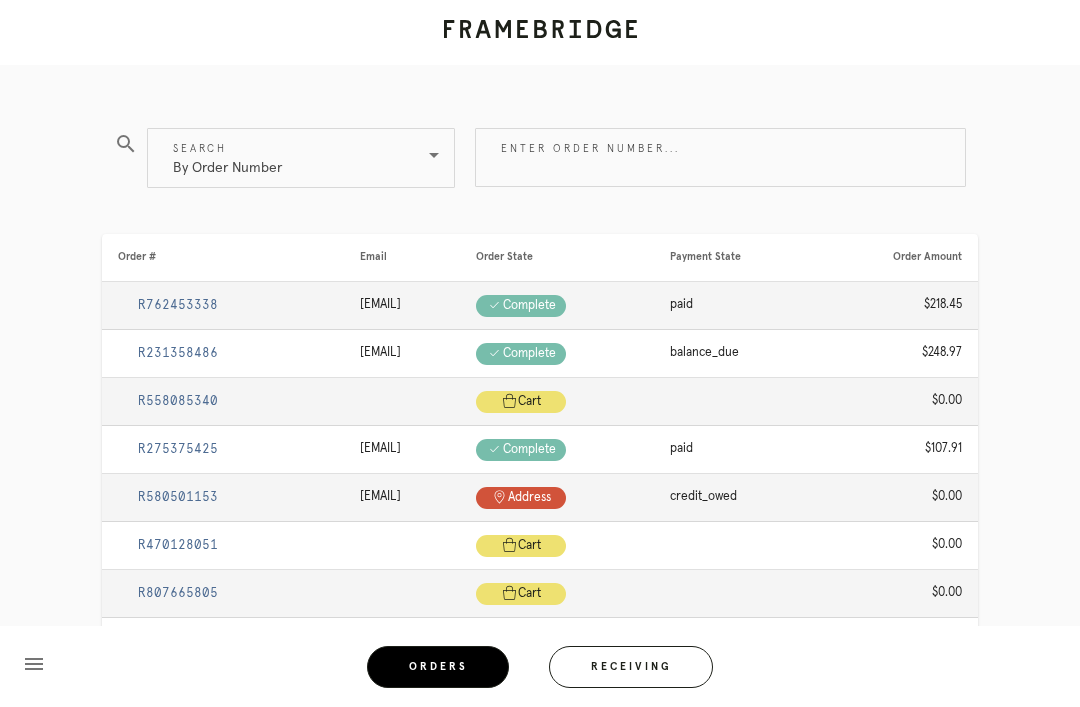 click on "Receiving" at bounding box center (631, 667) 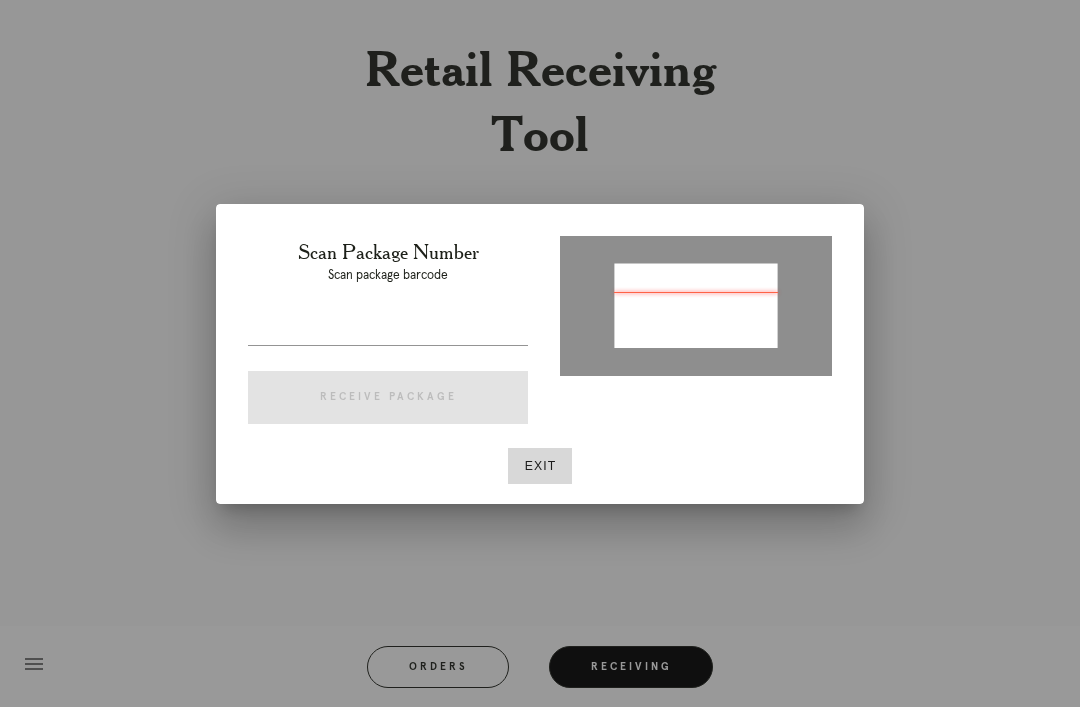 click at bounding box center (540, 353) 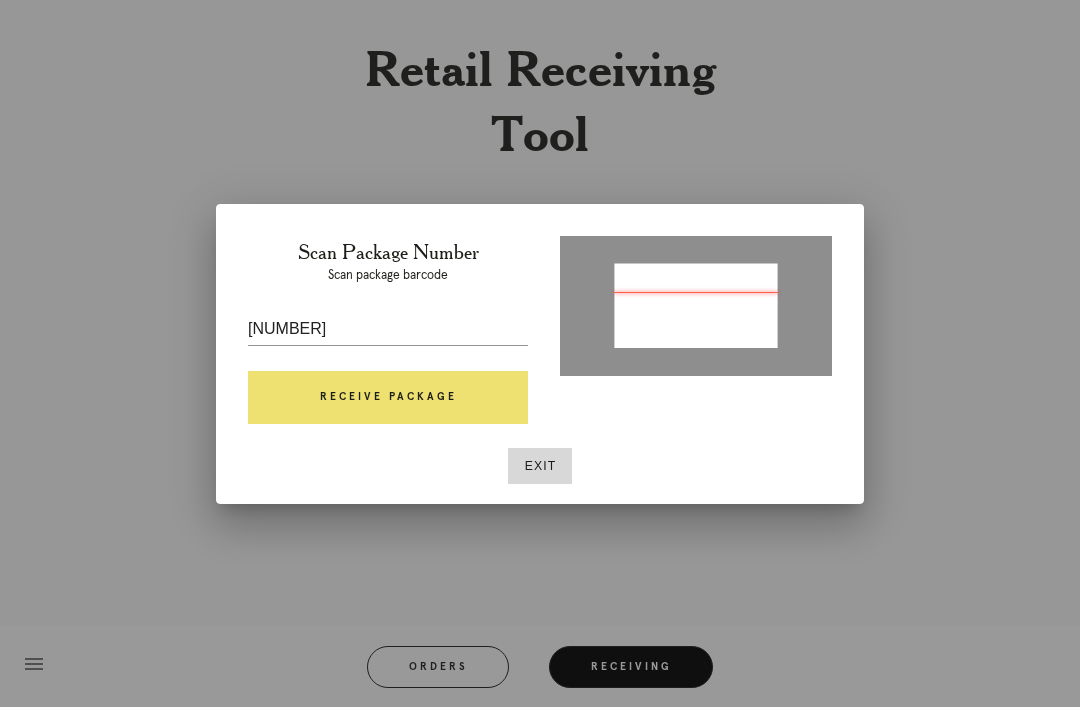click on "Receive Package" at bounding box center (388, 398) 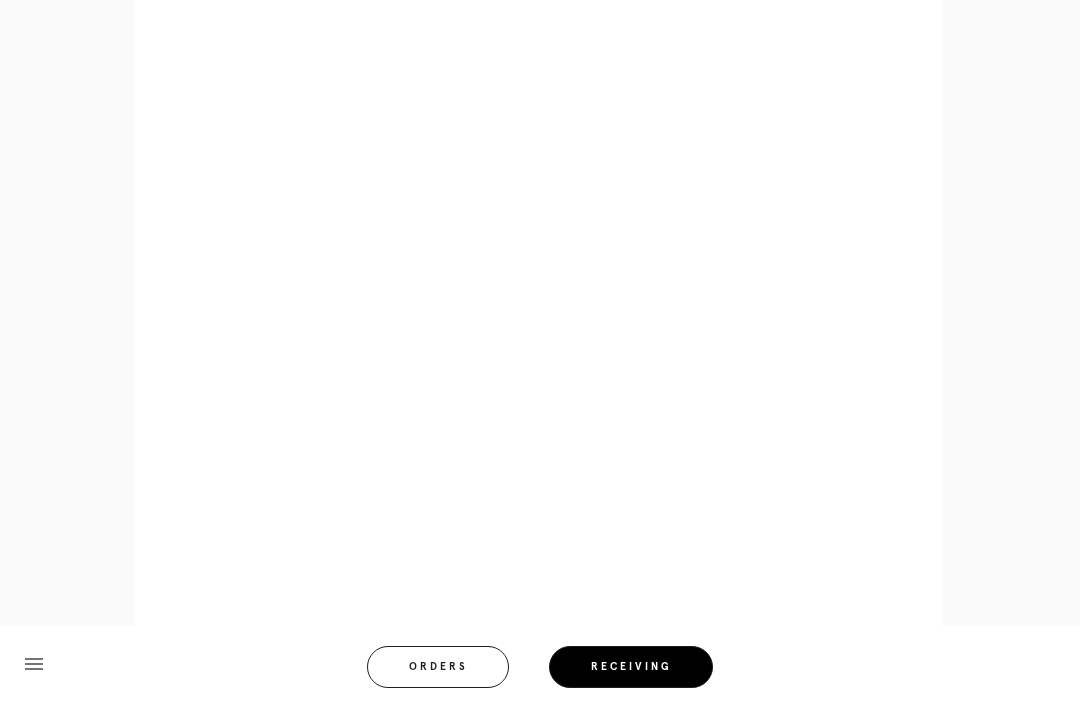 scroll, scrollTop: 858, scrollLeft: 0, axis: vertical 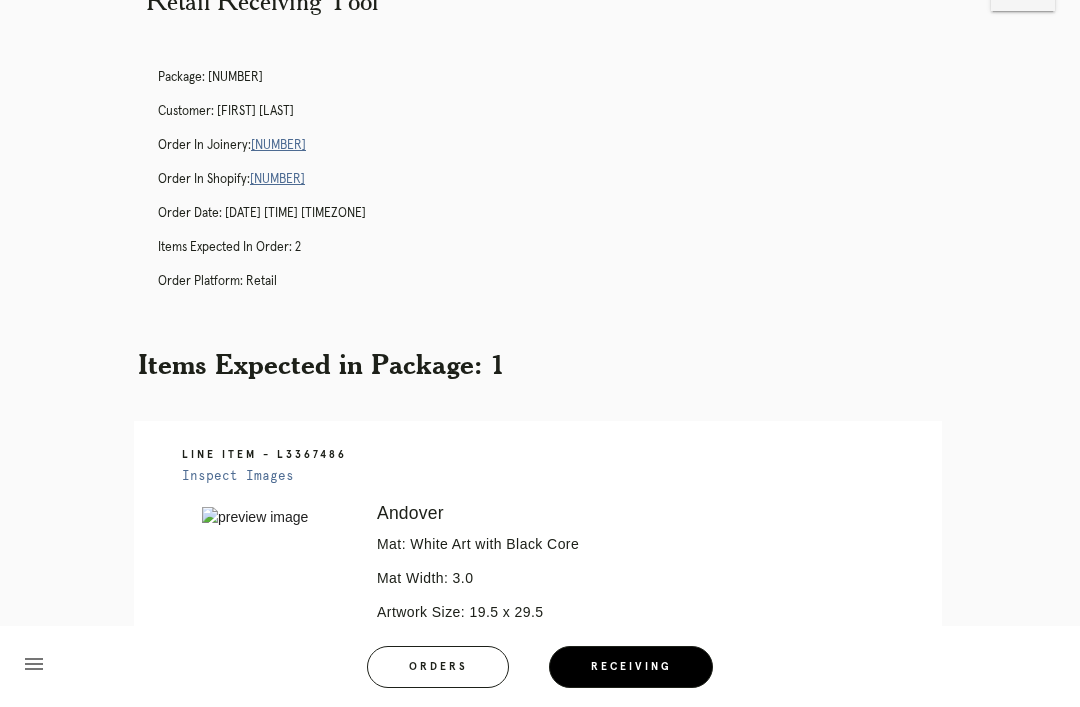 click on "[NUMBER]" at bounding box center (278, 145) 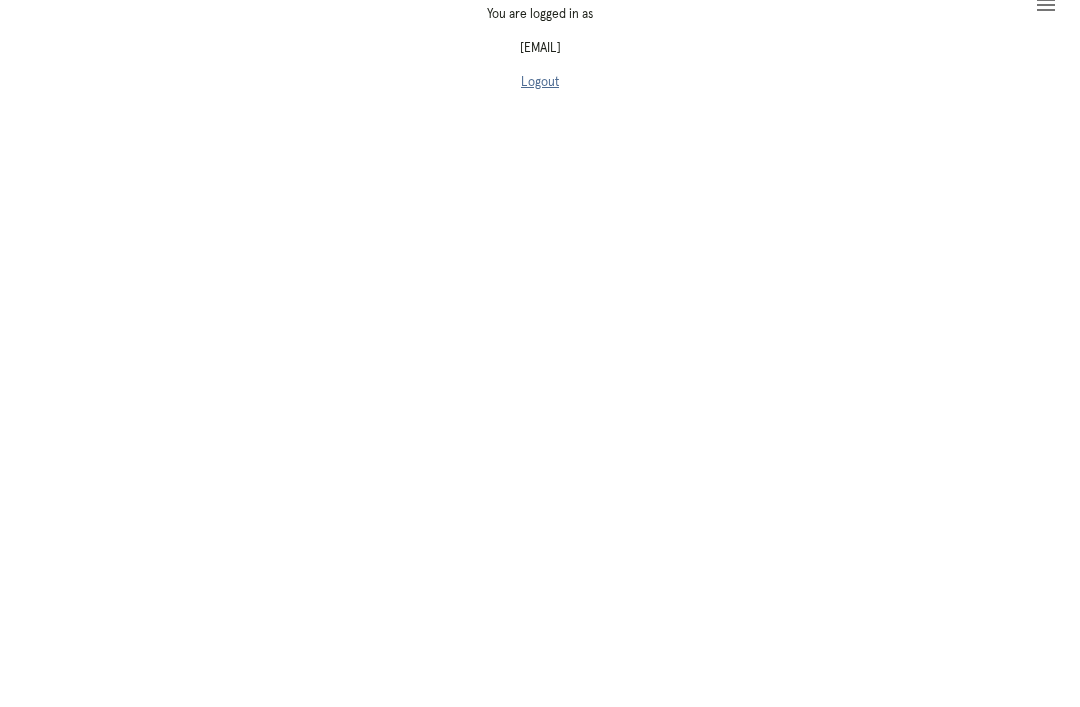 scroll, scrollTop: 0, scrollLeft: 0, axis: both 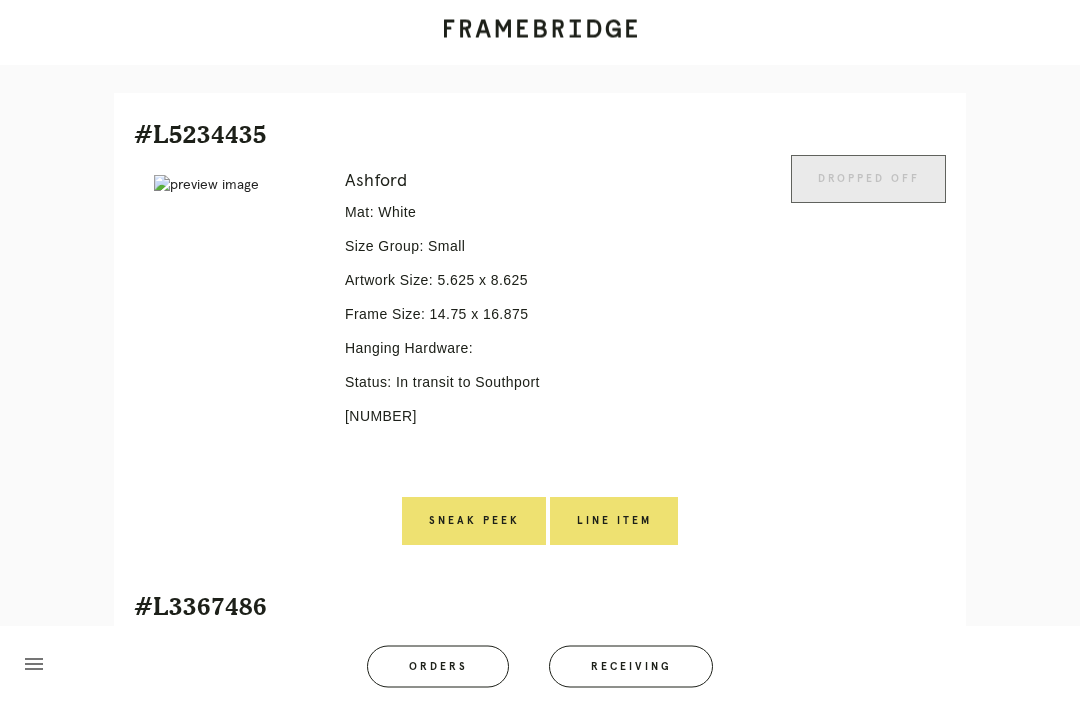 click on "Receiving" at bounding box center [631, 667] 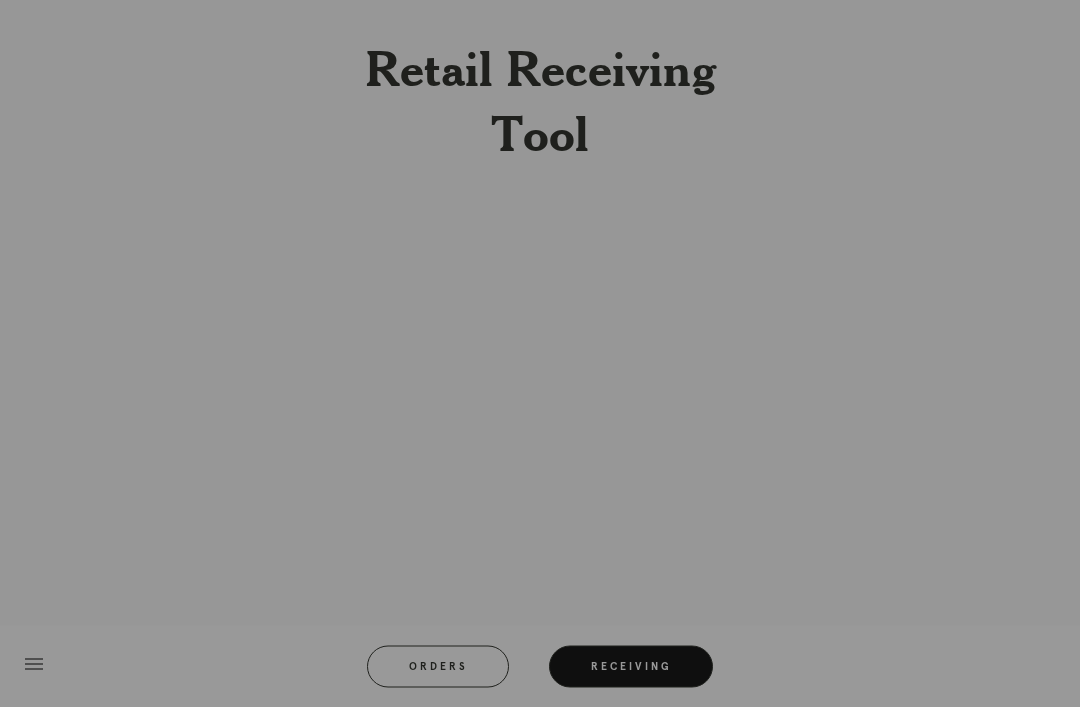 scroll, scrollTop: 64, scrollLeft: 0, axis: vertical 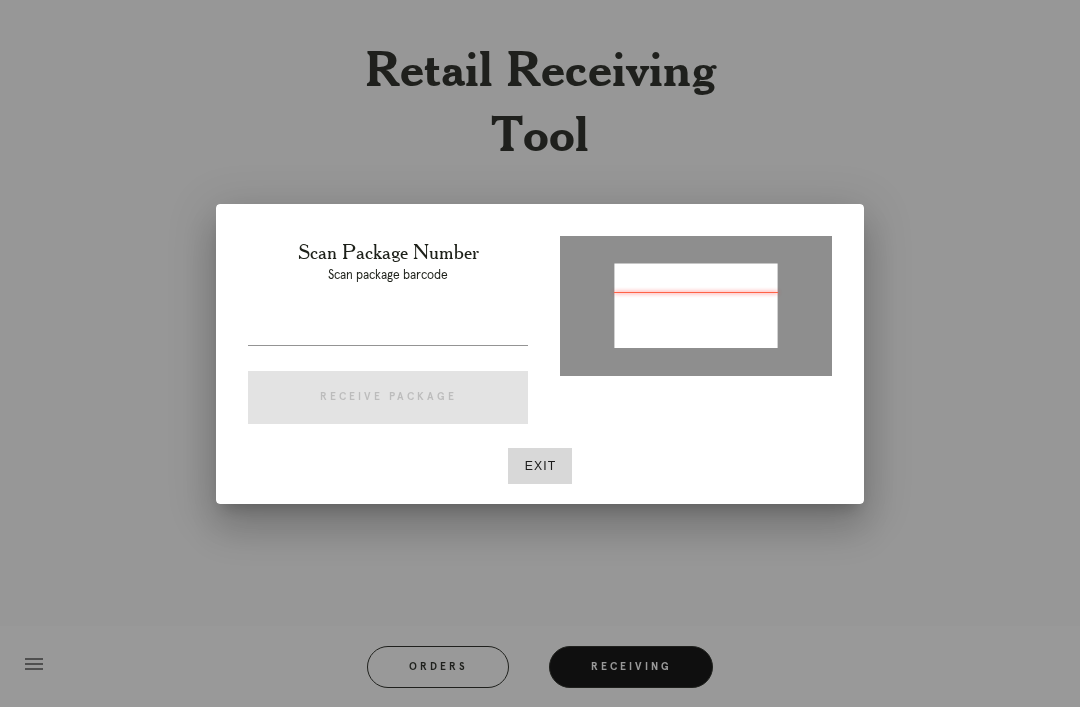 type on "205709894383038" 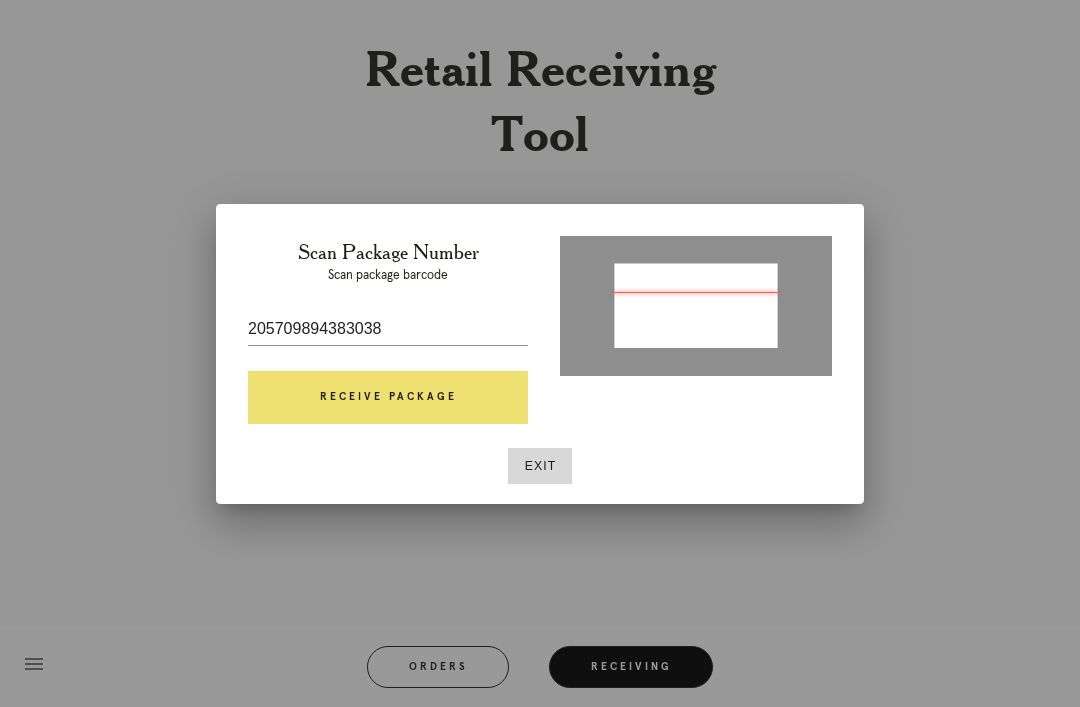 click on "Exit" at bounding box center (540, 466) 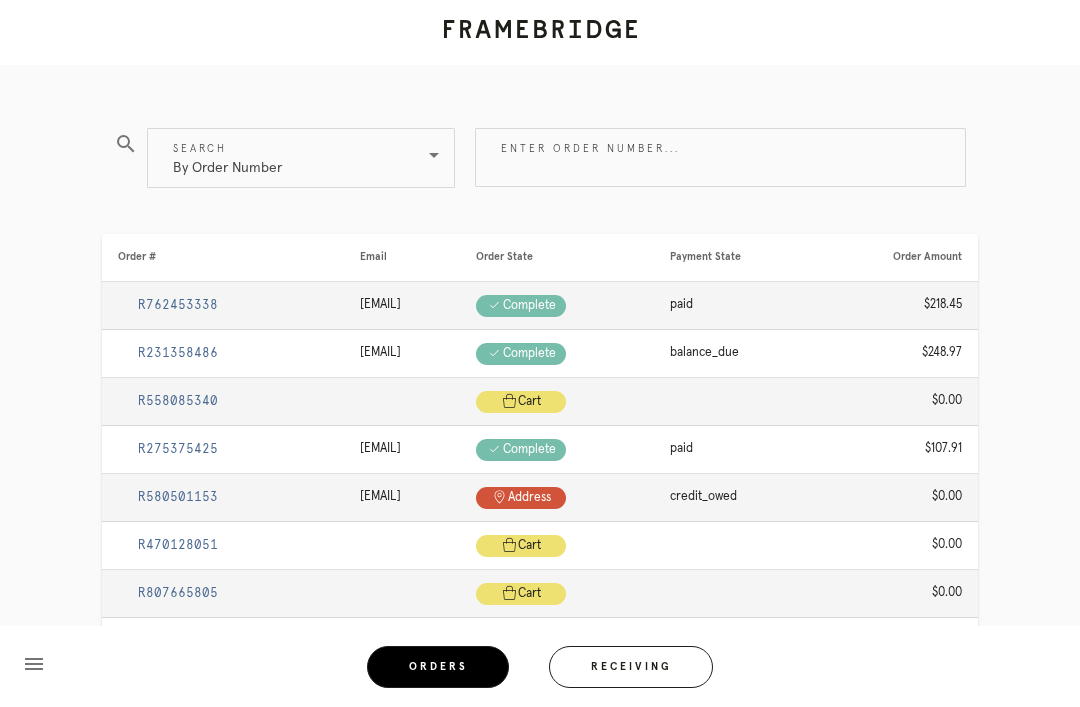 click on "menu
Orders
Receiving
Logged in as:   ogi.merzier-emiabata@framebridge.com   Southport
Logout" at bounding box center [540, 673] 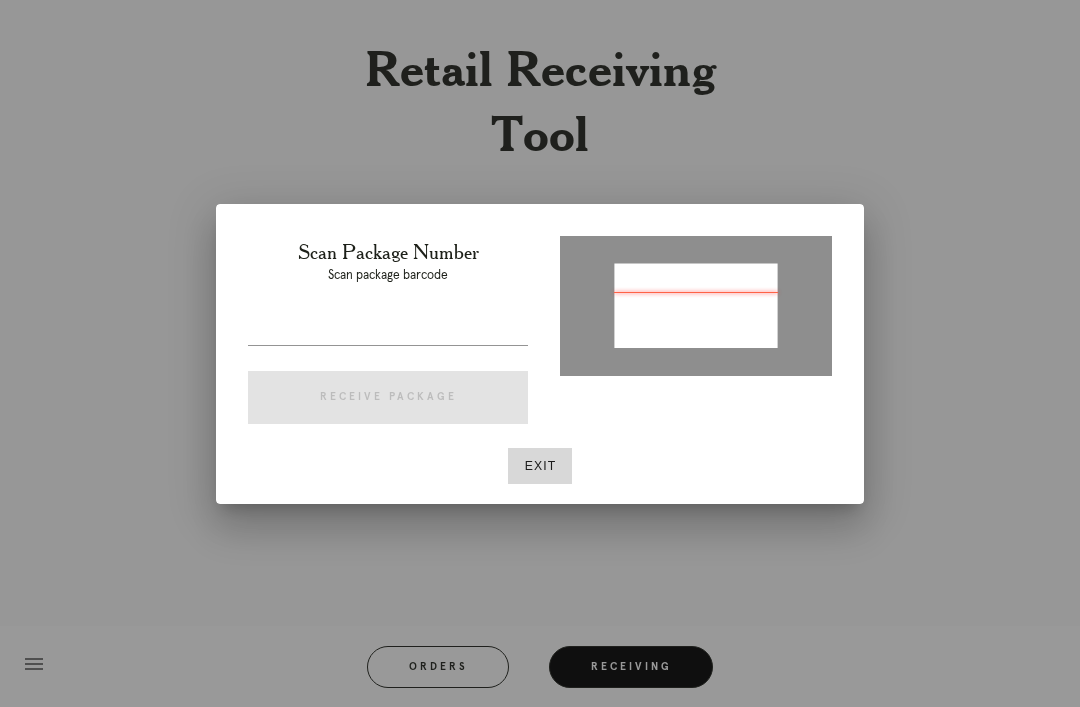 type on "P185258863977534" 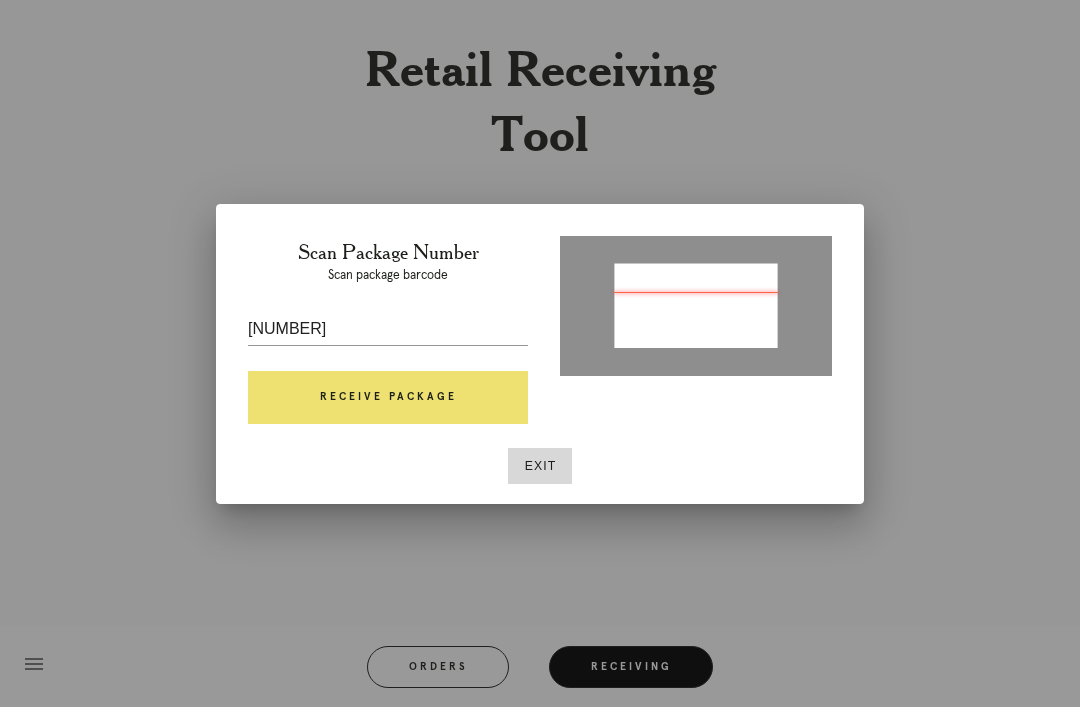 click on "Receive Package" at bounding box center [388, 398] 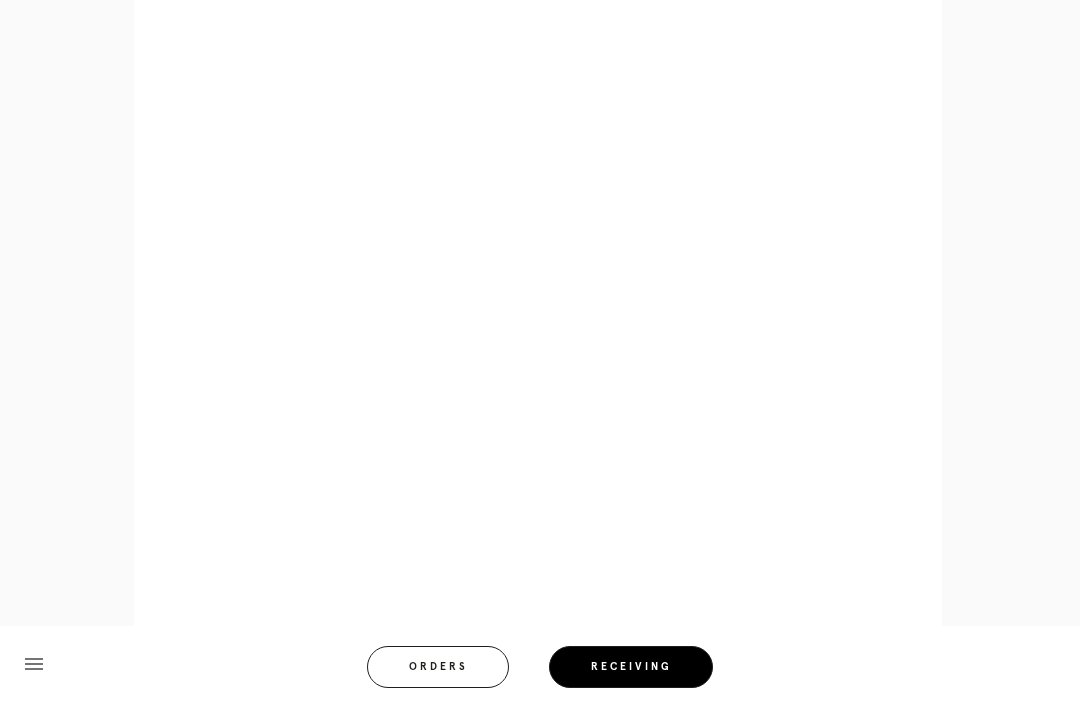 scroll, scrollTop: 944, scrollLeft: 0, axis: vertical 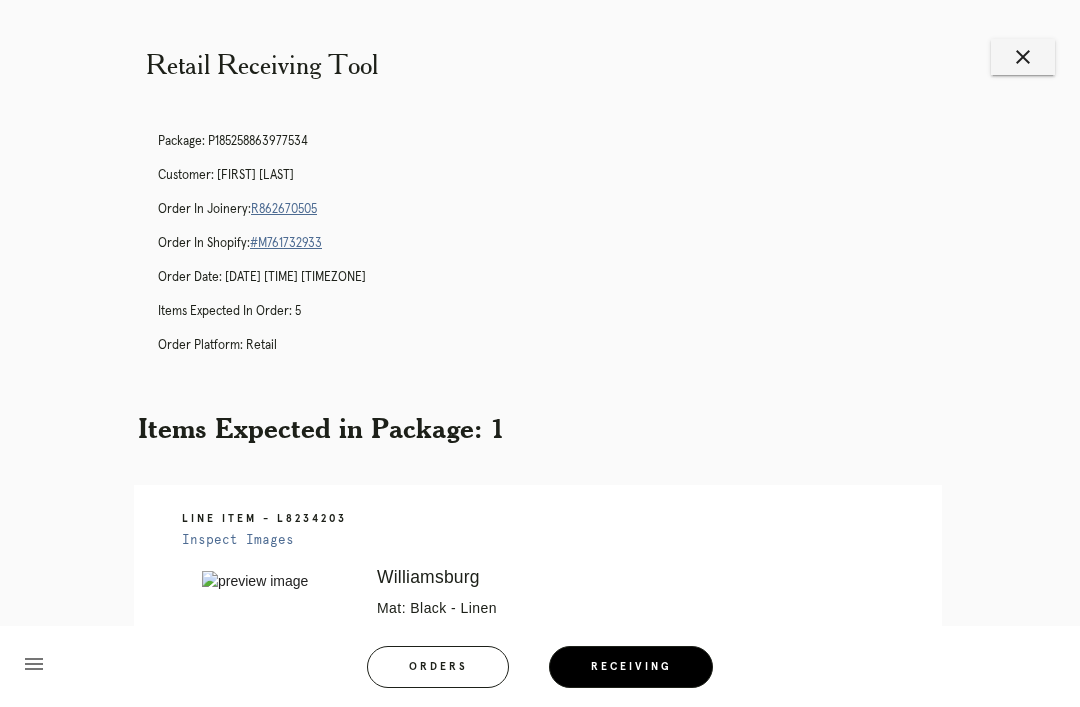 click on "R862670505" at bounding box center [284, 209] 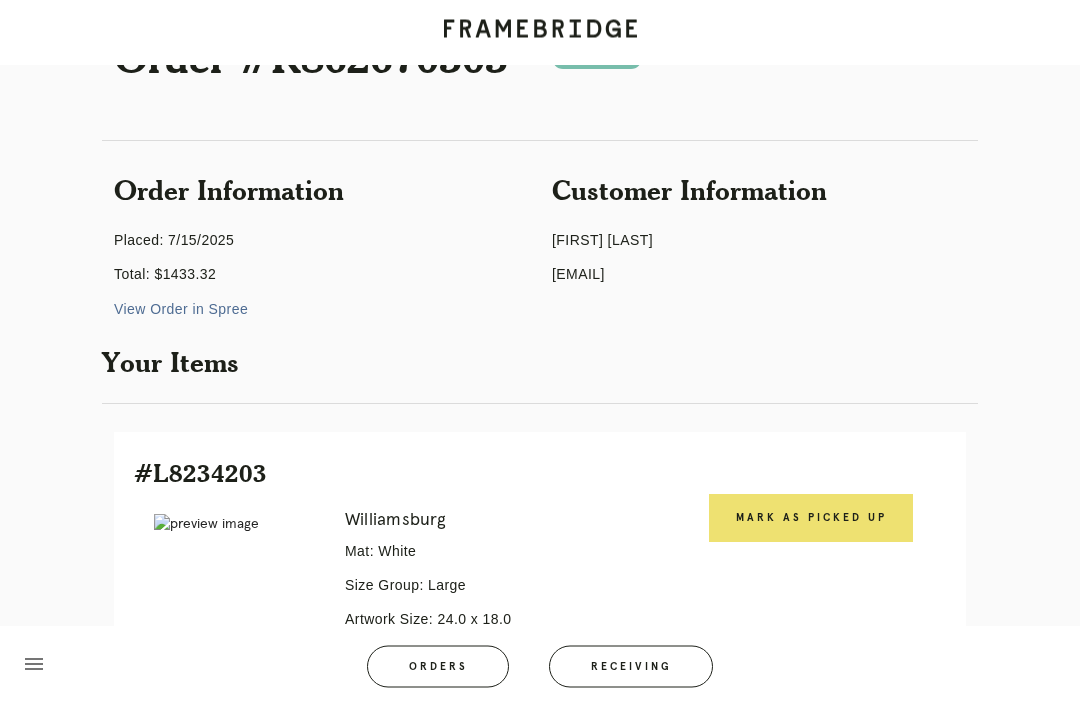 scroll, scrollTop: 0, scrollLeft: 0, axis: both 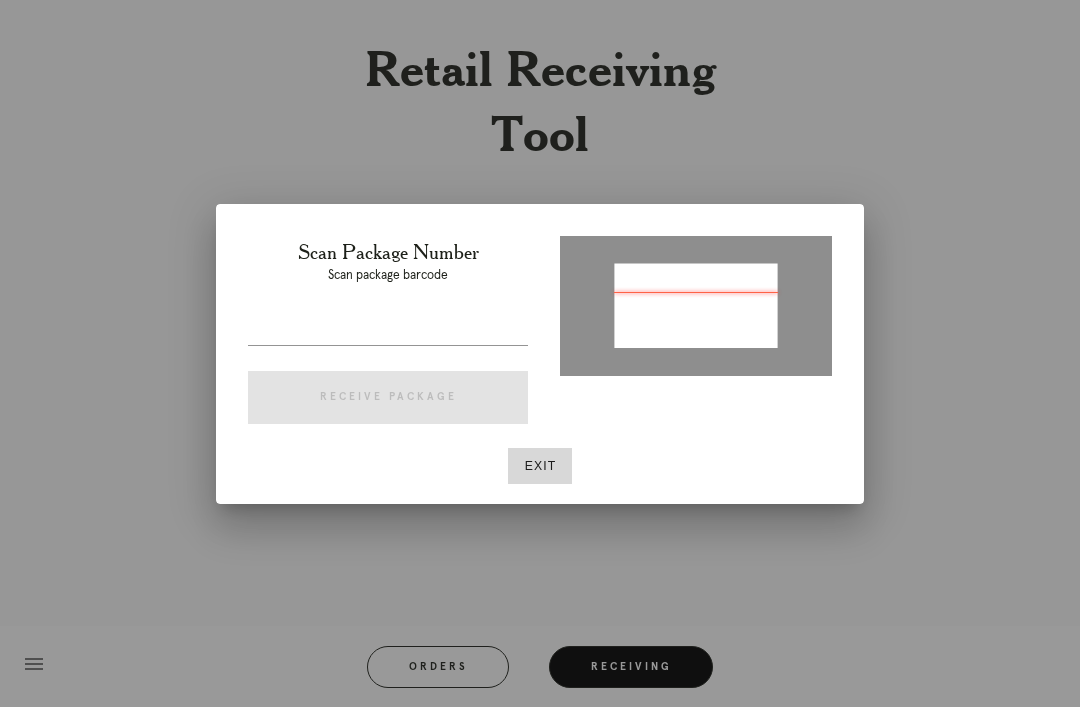 type on "P923781266575677" 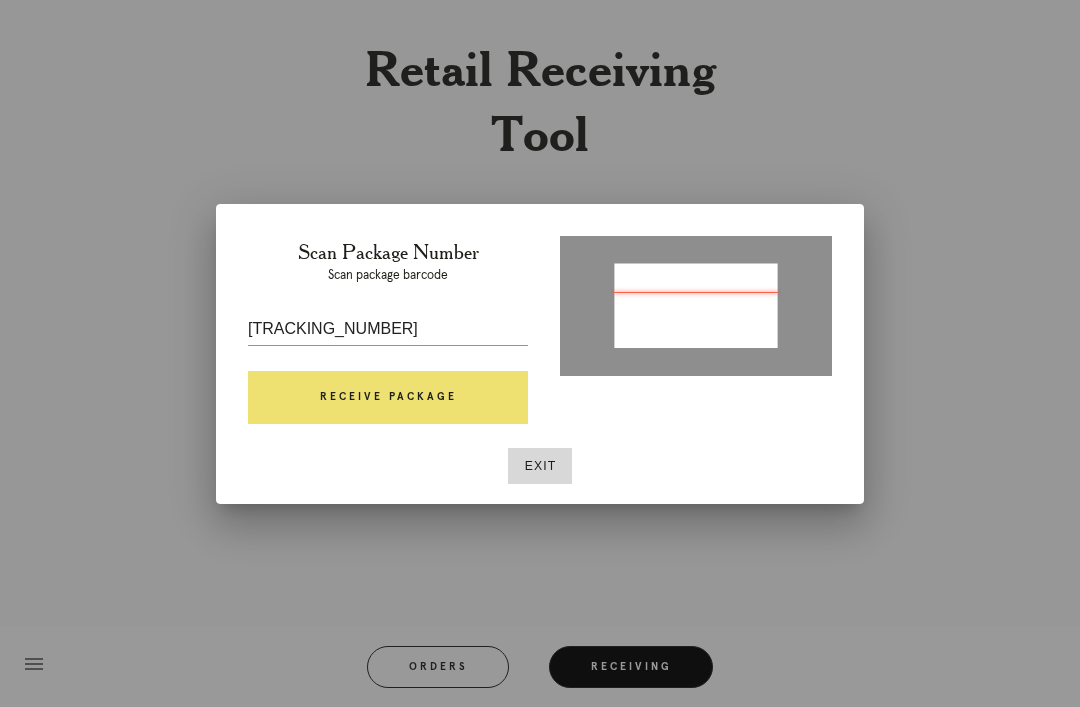 click on "Receive Package" at bounding box center [388, 398] 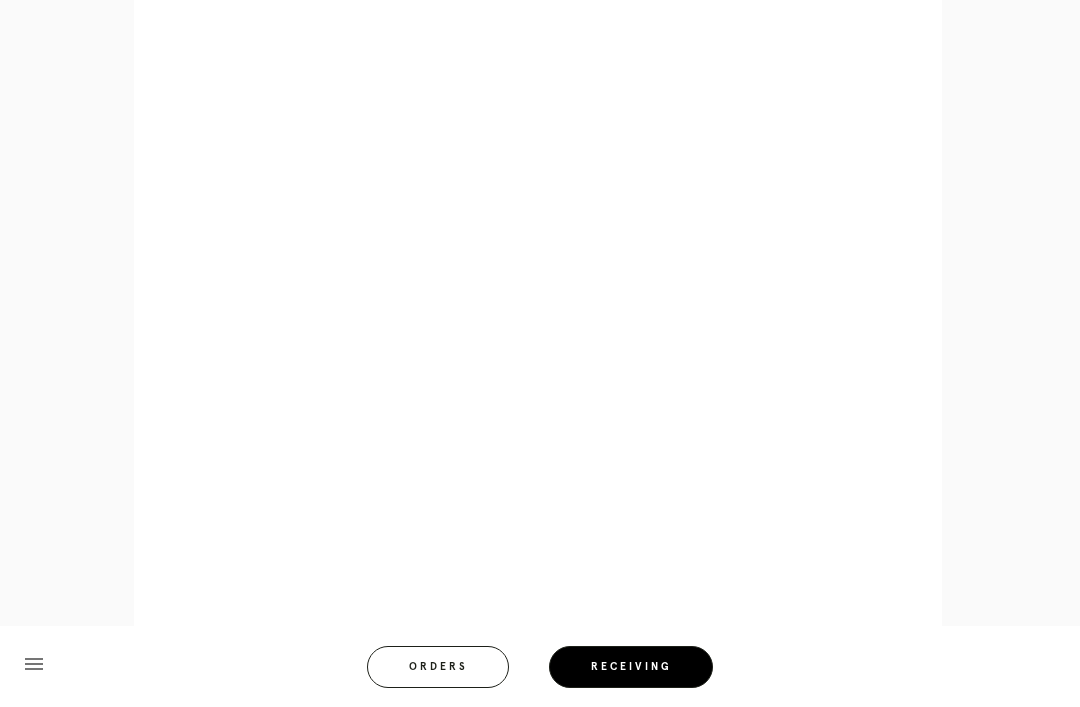 scroll, scrollTop: 946, scrollLeft: 0, axis: vertical 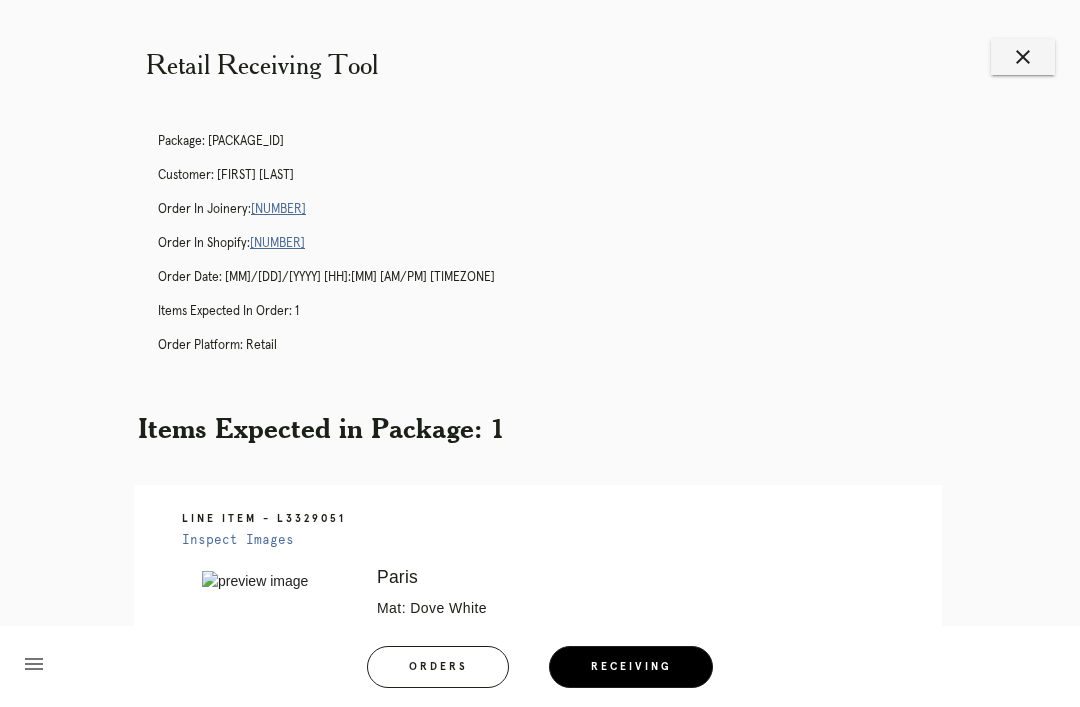 click on "close" at bounding box center (1023, 57) 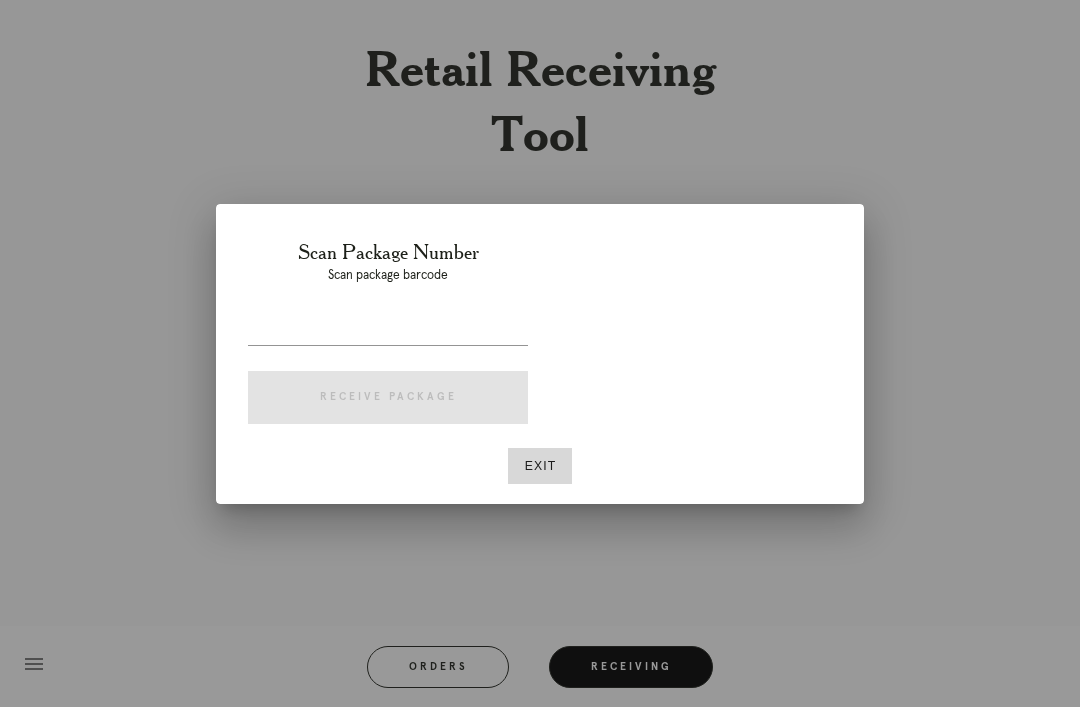 scroll, scrollTop: 0, scrollLeft: 0, axis: both 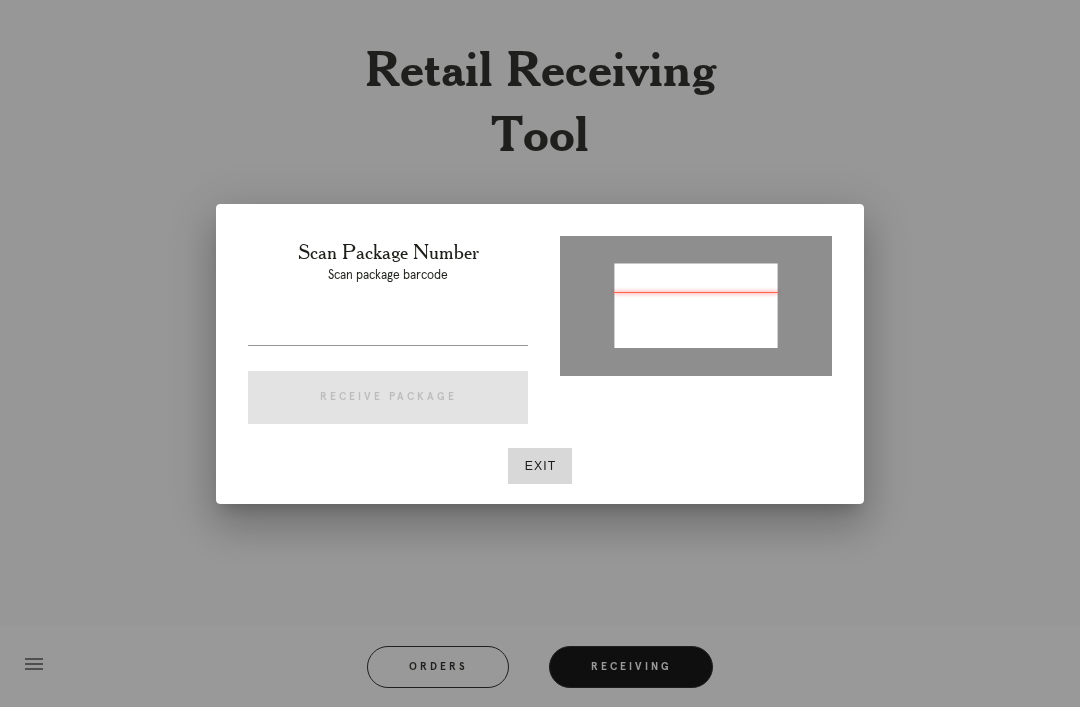 type on "P795027135786881" 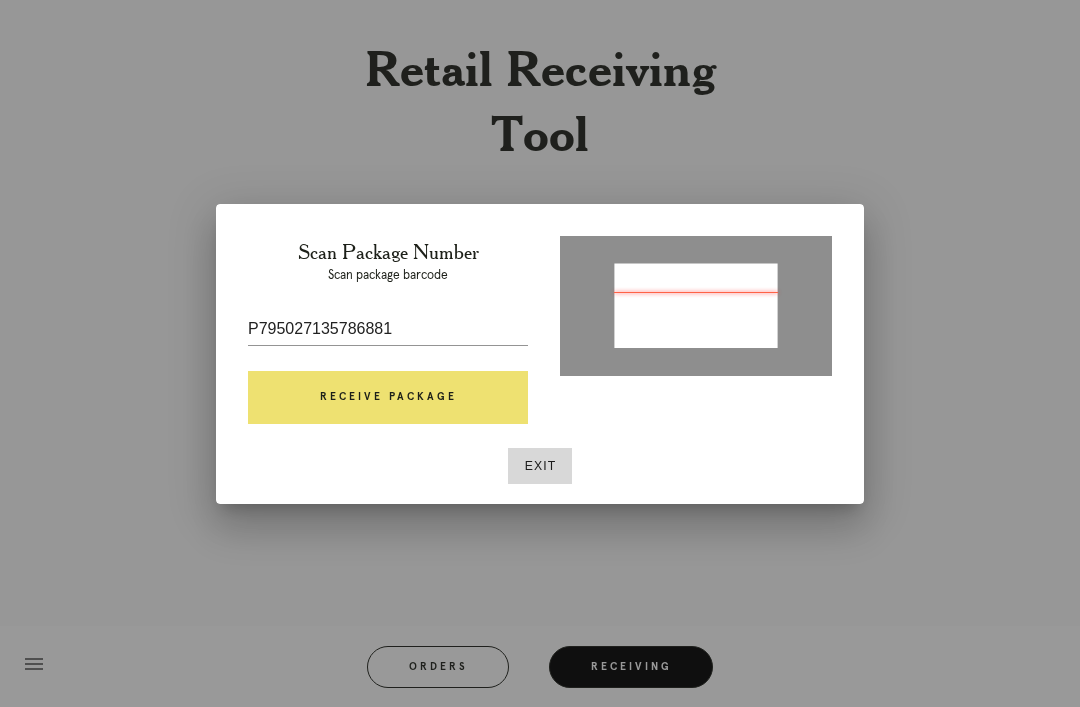 click on "Receive Package" at bounding box center [388, 398] 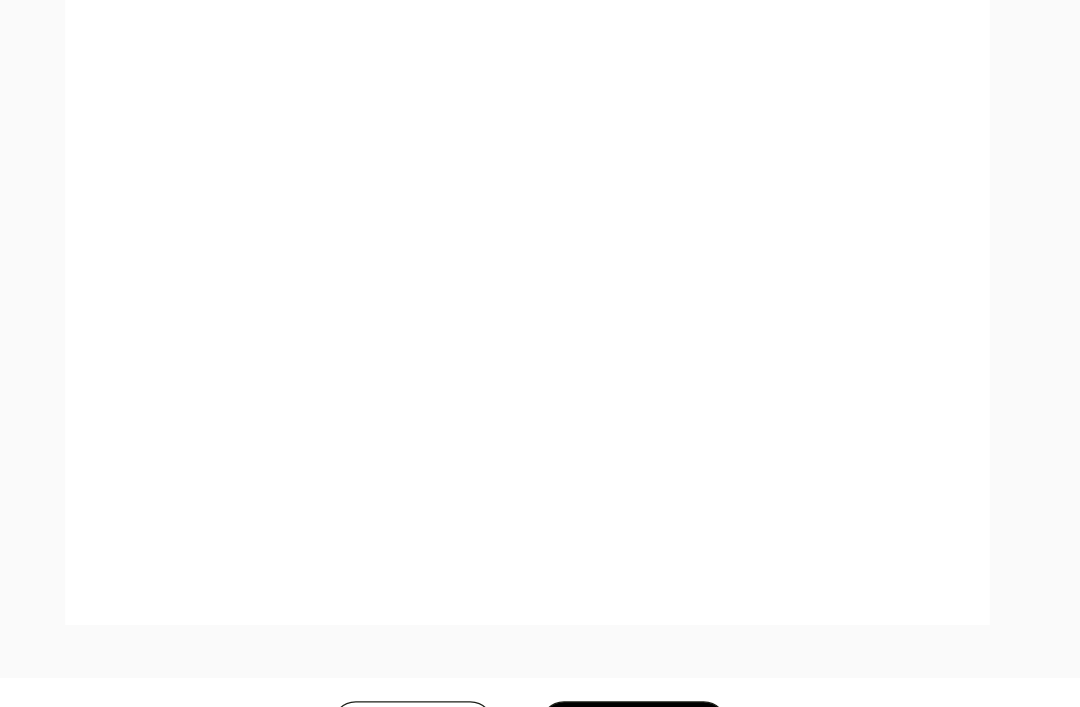 scroll, scrollTop: 922, scrollLeft: 0, axis: vertical 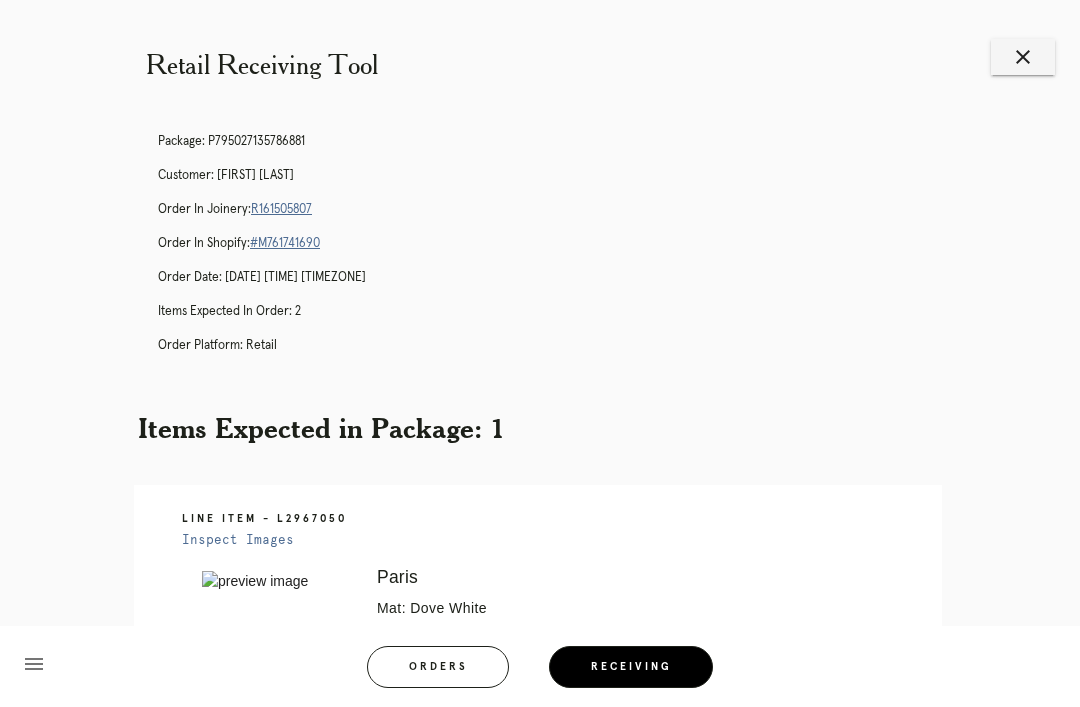 click on "close" at bounding box center [1023, 57] 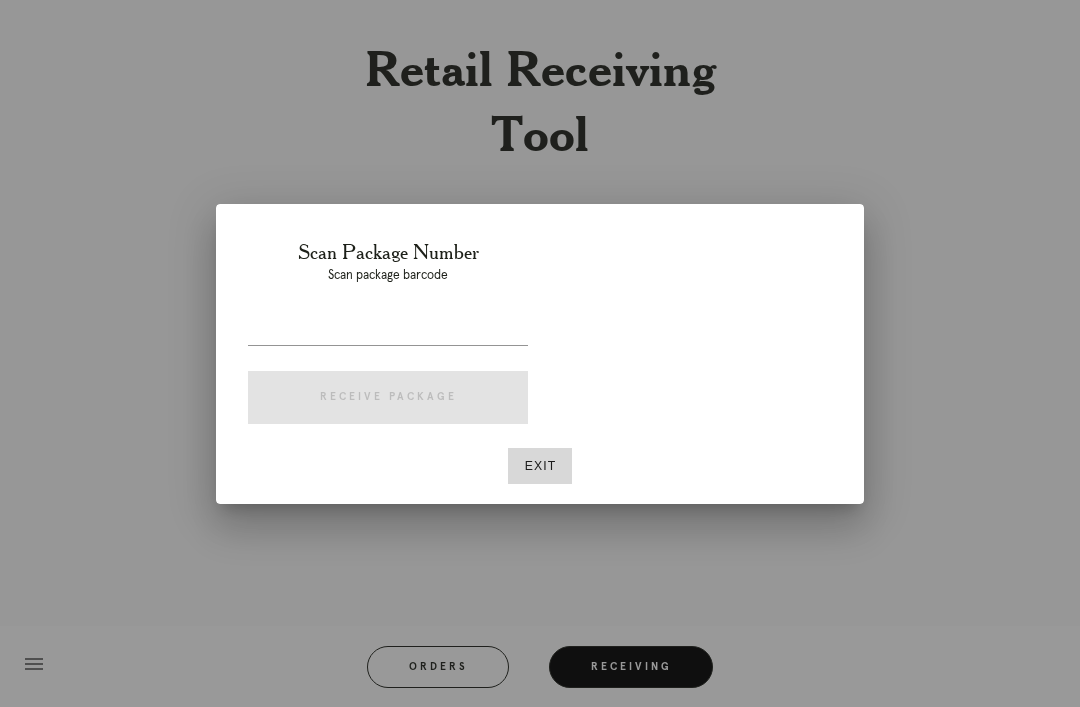 scroll, scrollTop: 0, scrollLeft: 0, axis: both 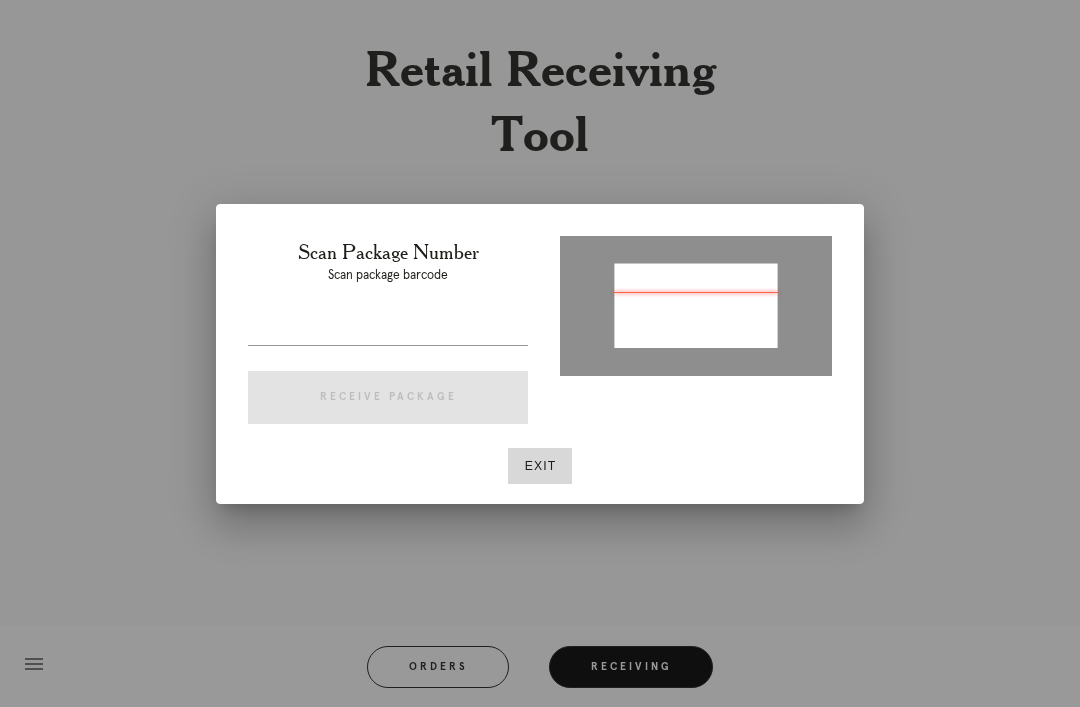type on "P795027135786881" 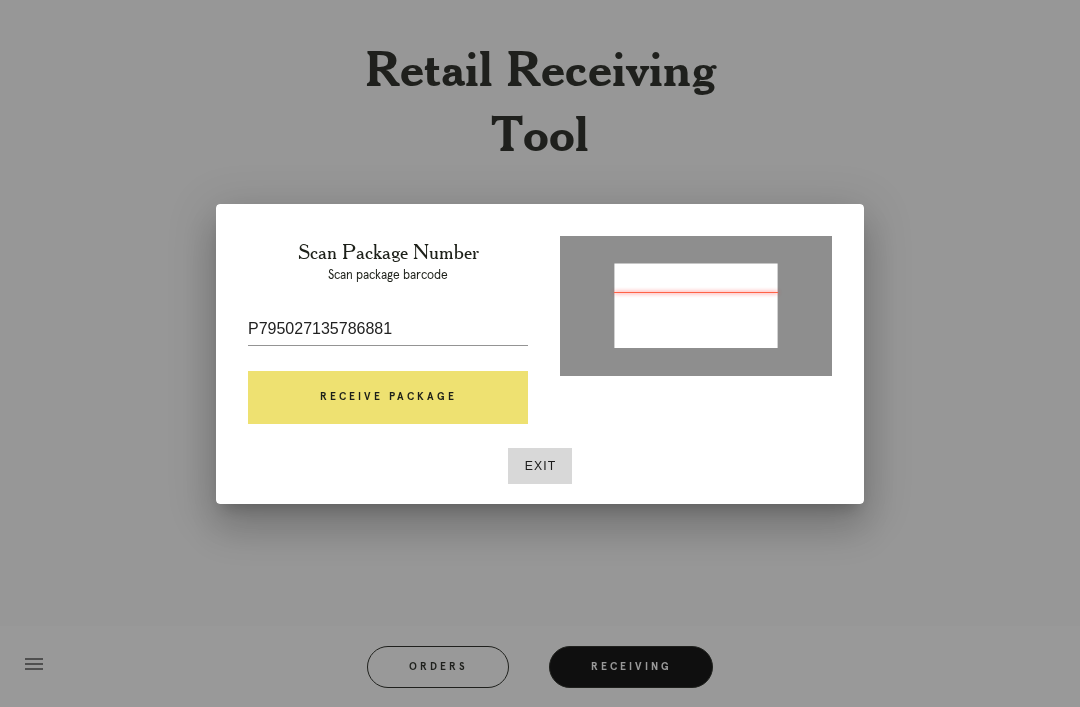 click on "Receive Package" at bounding box center [388, 398] 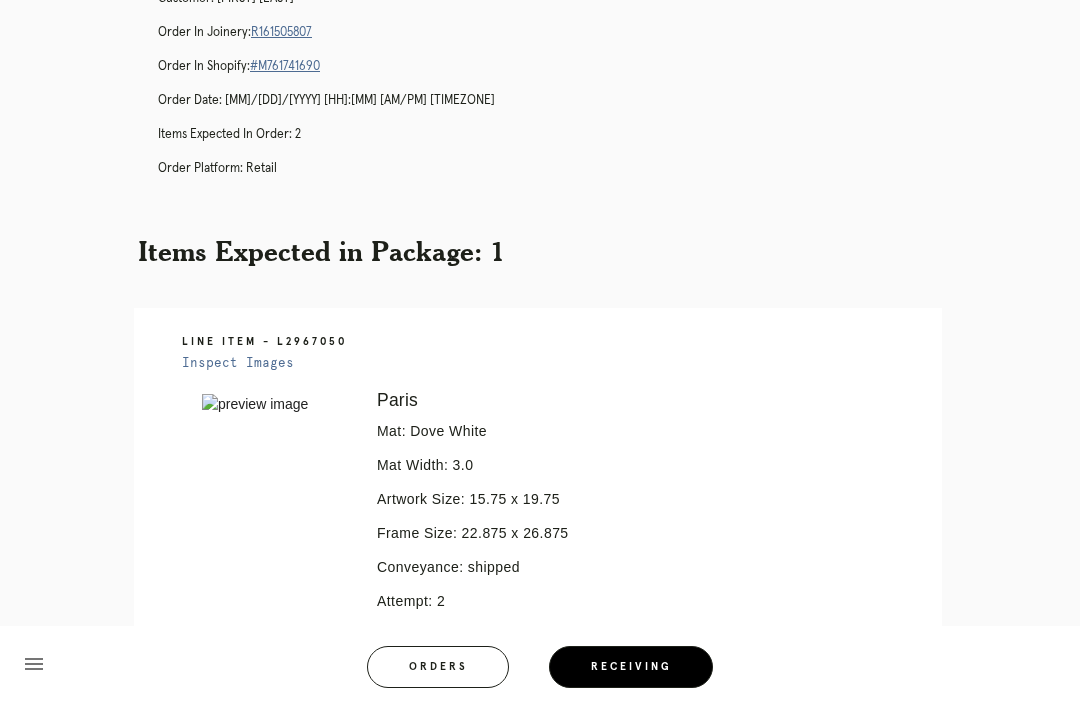 scroll, scrollTop: 72, scrollLeft: 0, axis: vertical 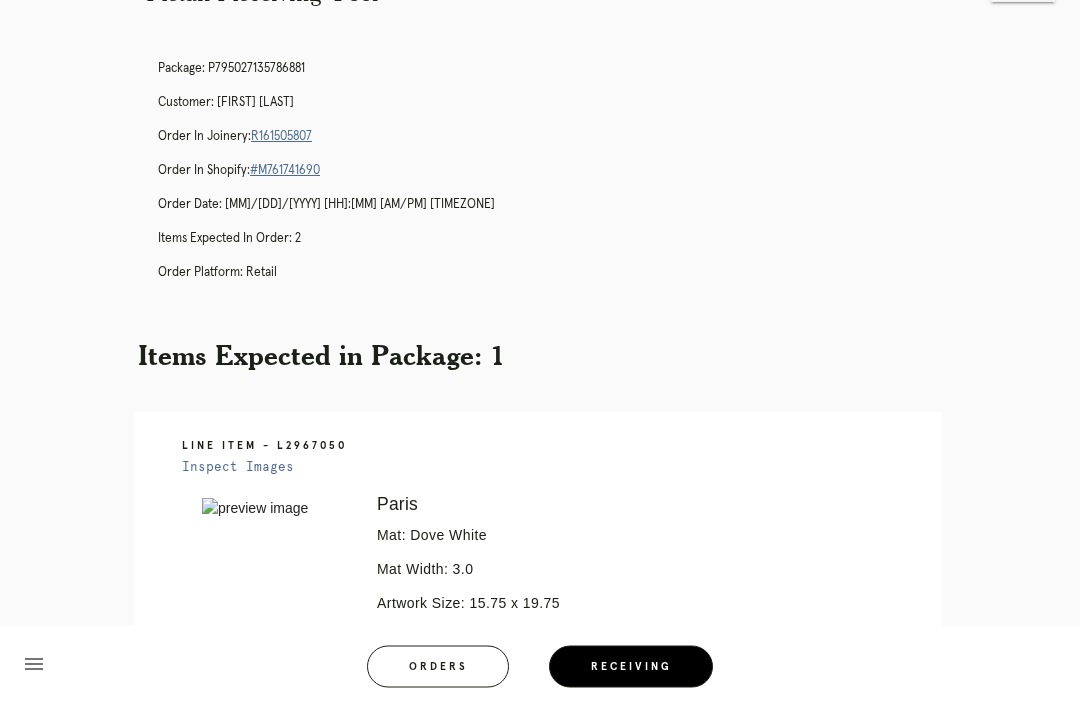 click on "R161505807" at bounding box center (281, 137) 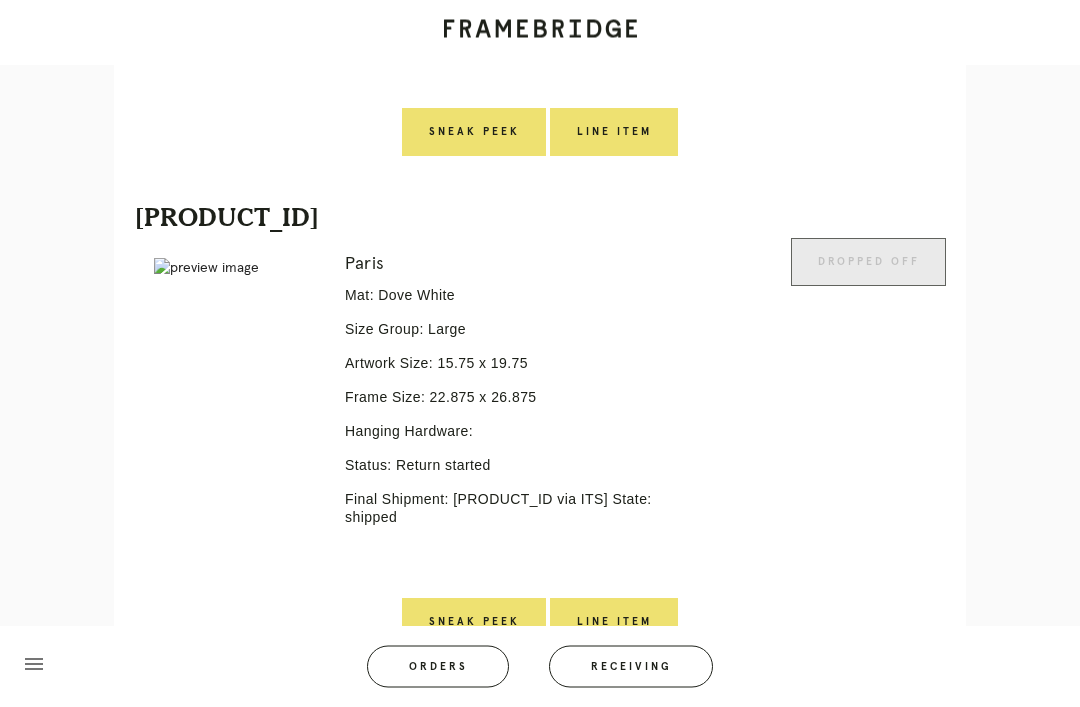 scroll, scrollTop: 870, scrollLeft: 0, axis: vertical 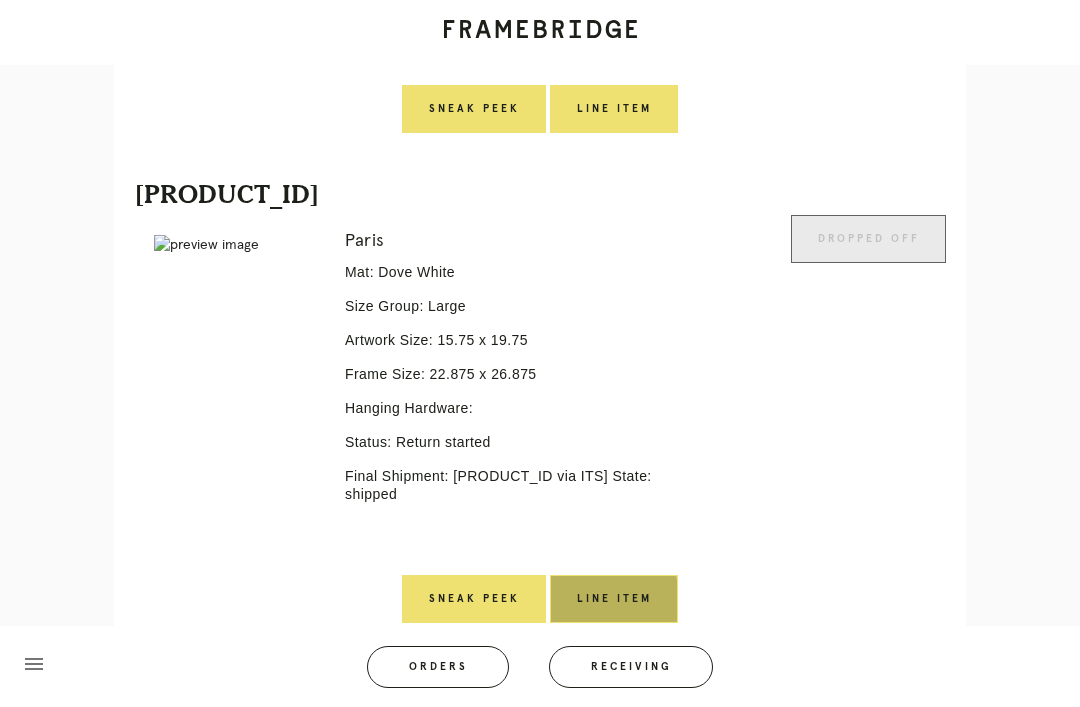 click on "Line Item" at bounding box center (614, 599) 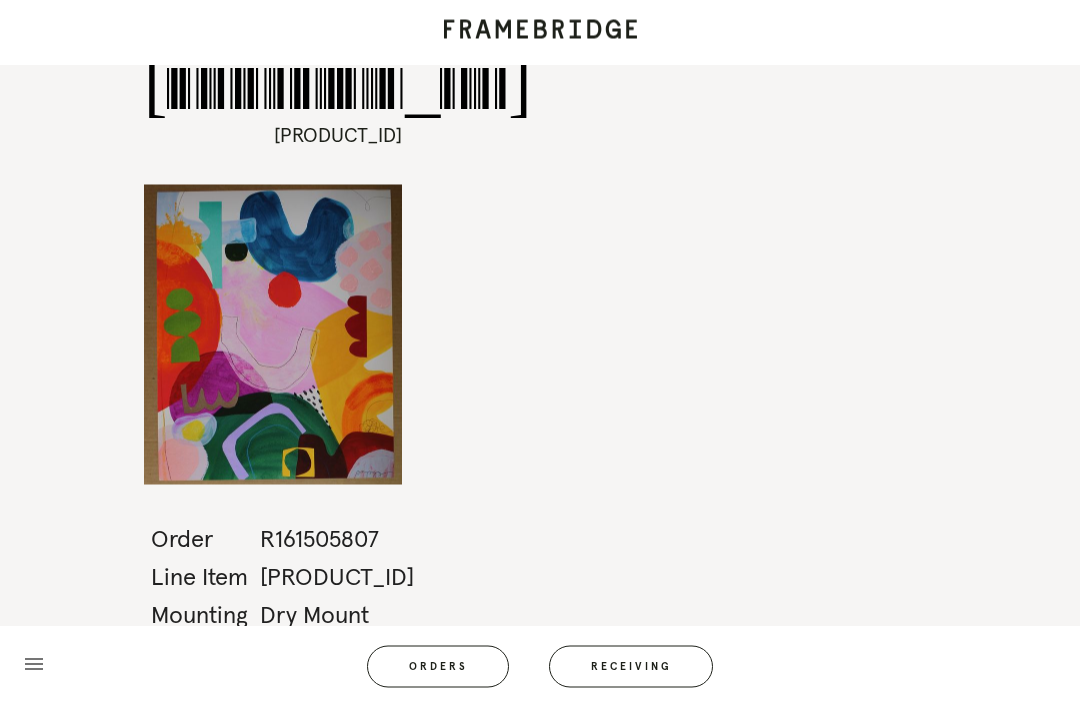 scroll, scrollTop: 0, scrollLeft: 0, axis: both 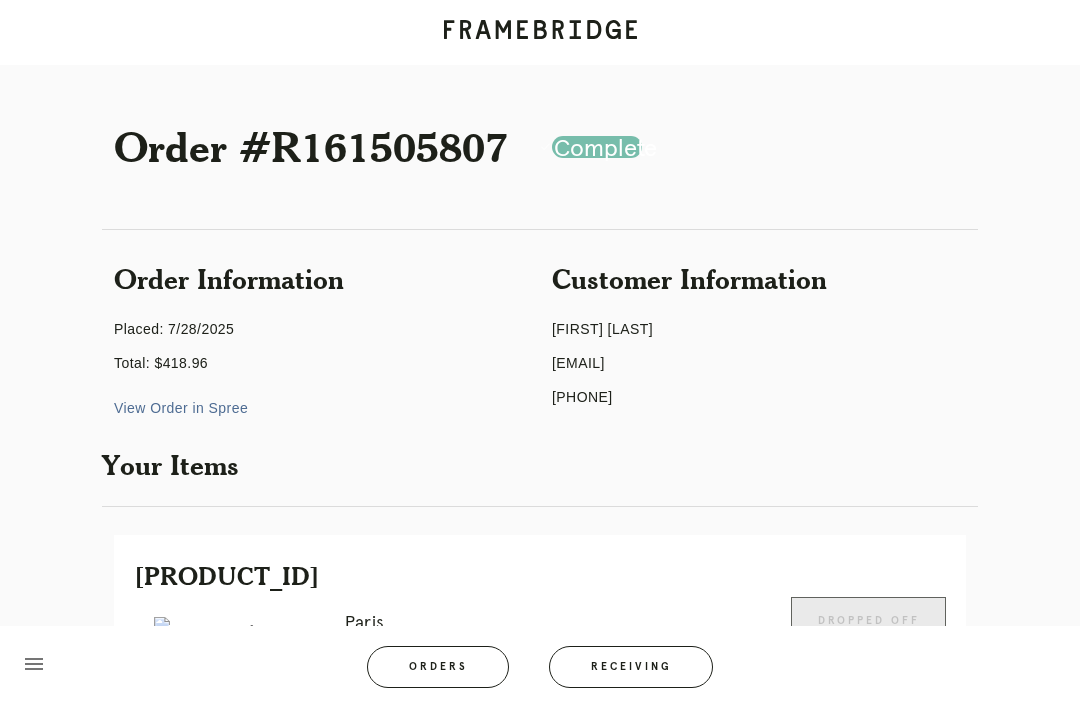 click on "Receiving" at bounding box center (631, 667) 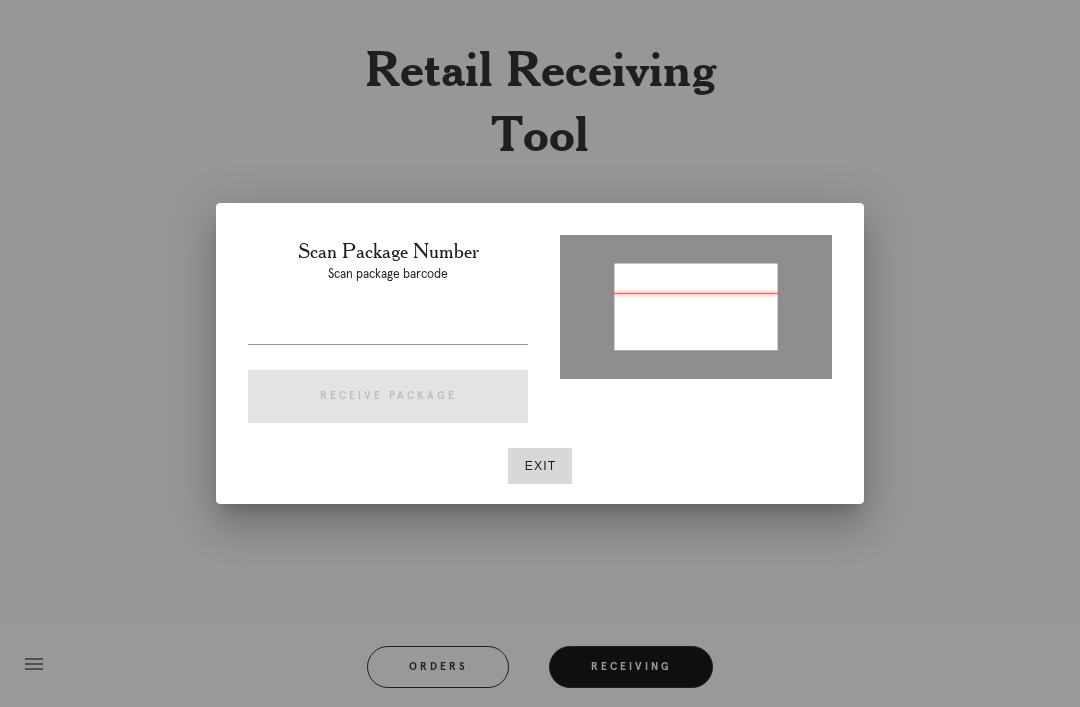 type on "[PRODUCT_ID]" 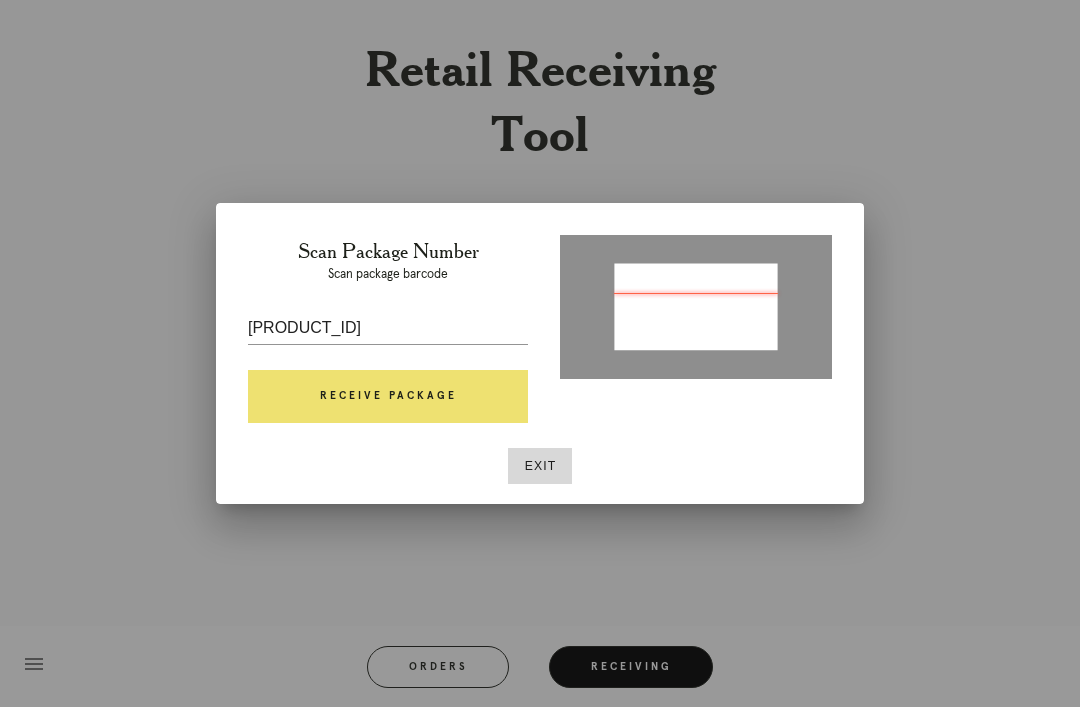 click on "Receive Package" at bounding box center [388, 397] 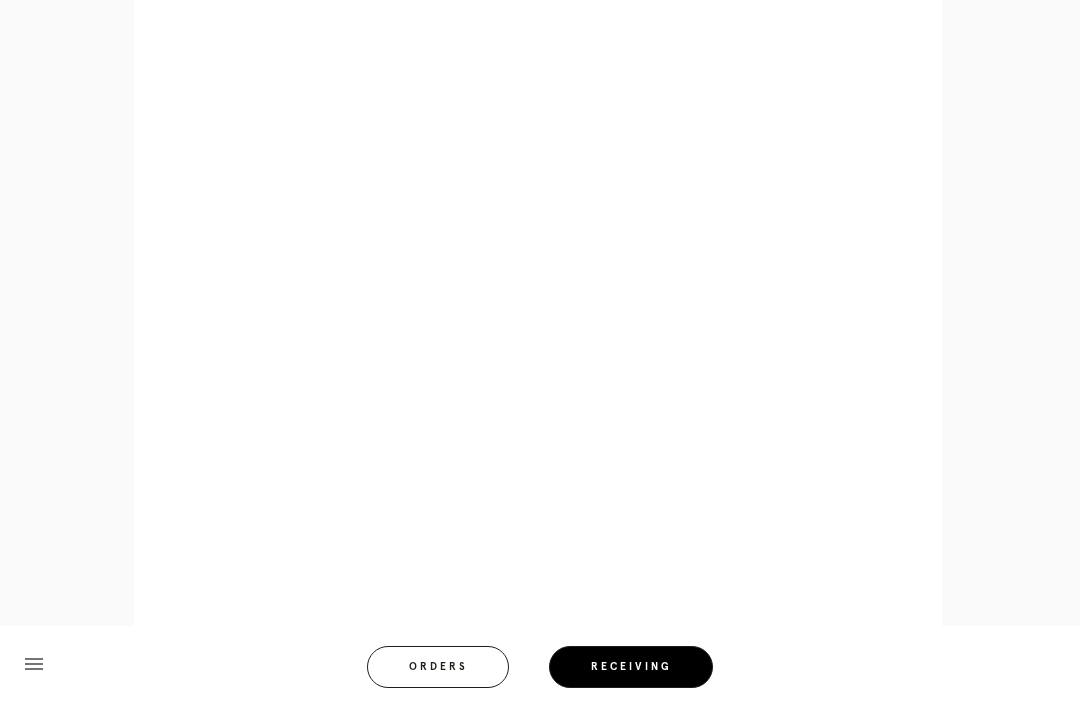 scroll, scrollTop: 872, scrollLeft: 0, axis: vertical 